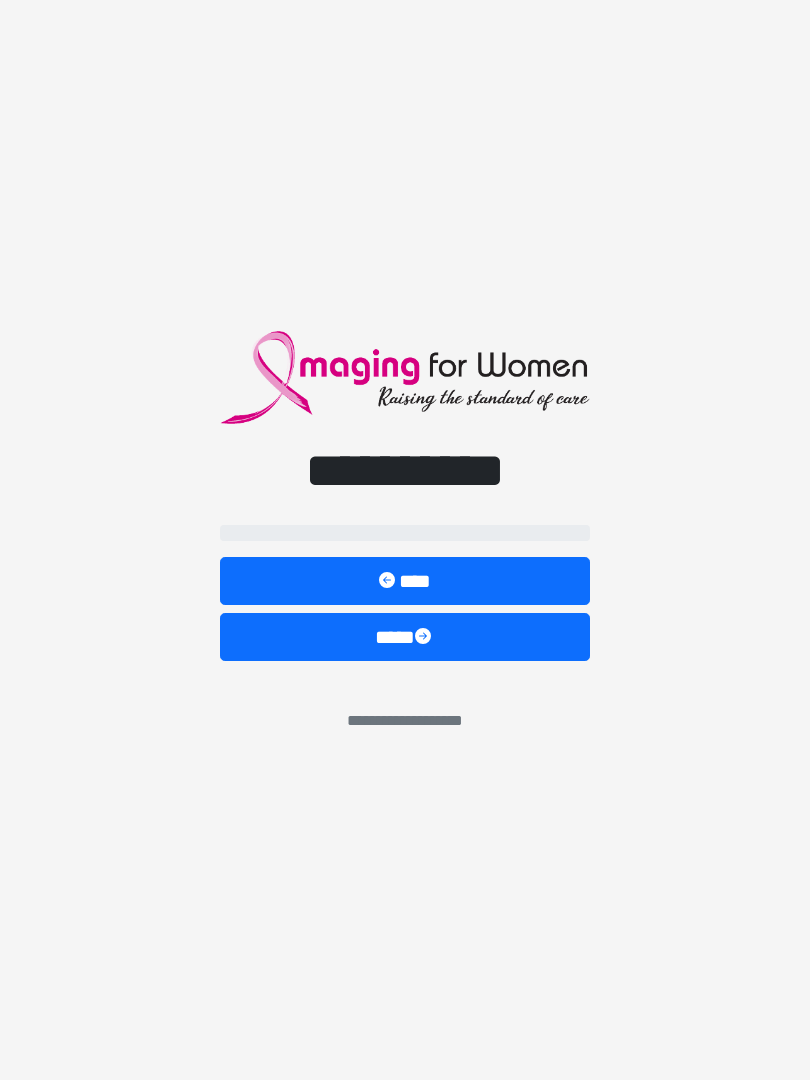 scroll, scrollTop: 0, scrollLeft: 0, axis: both 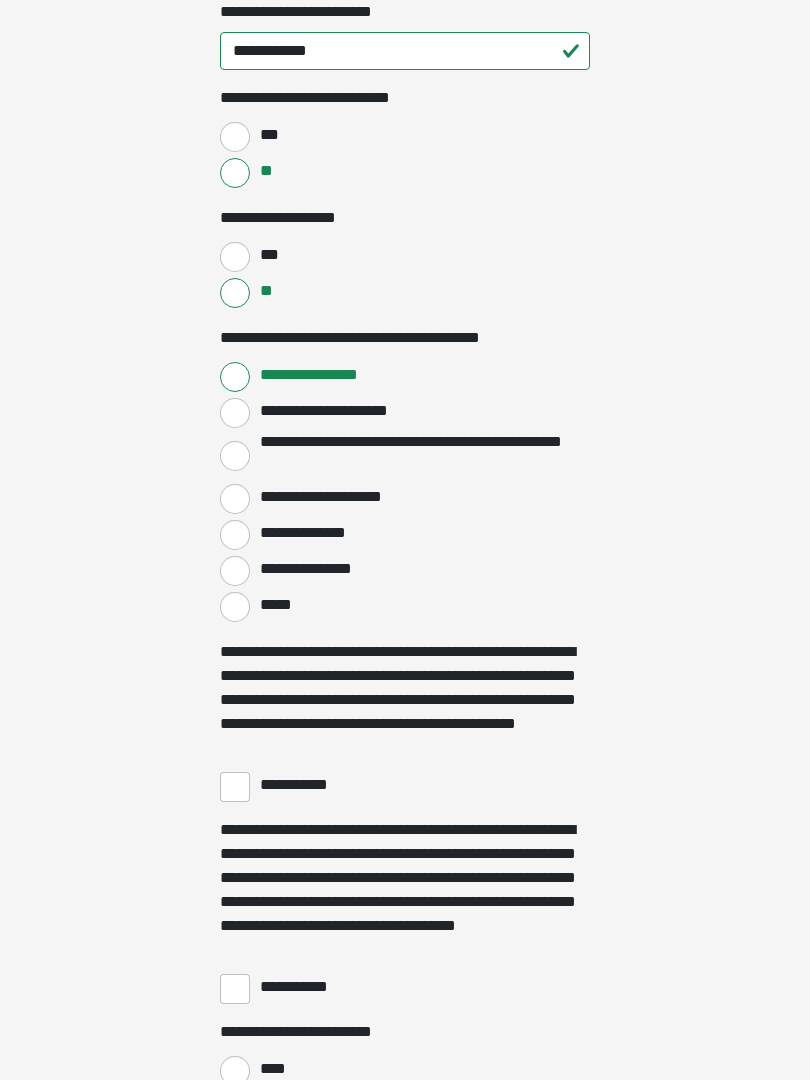 click on "**********" at bounding box center (235, 788) 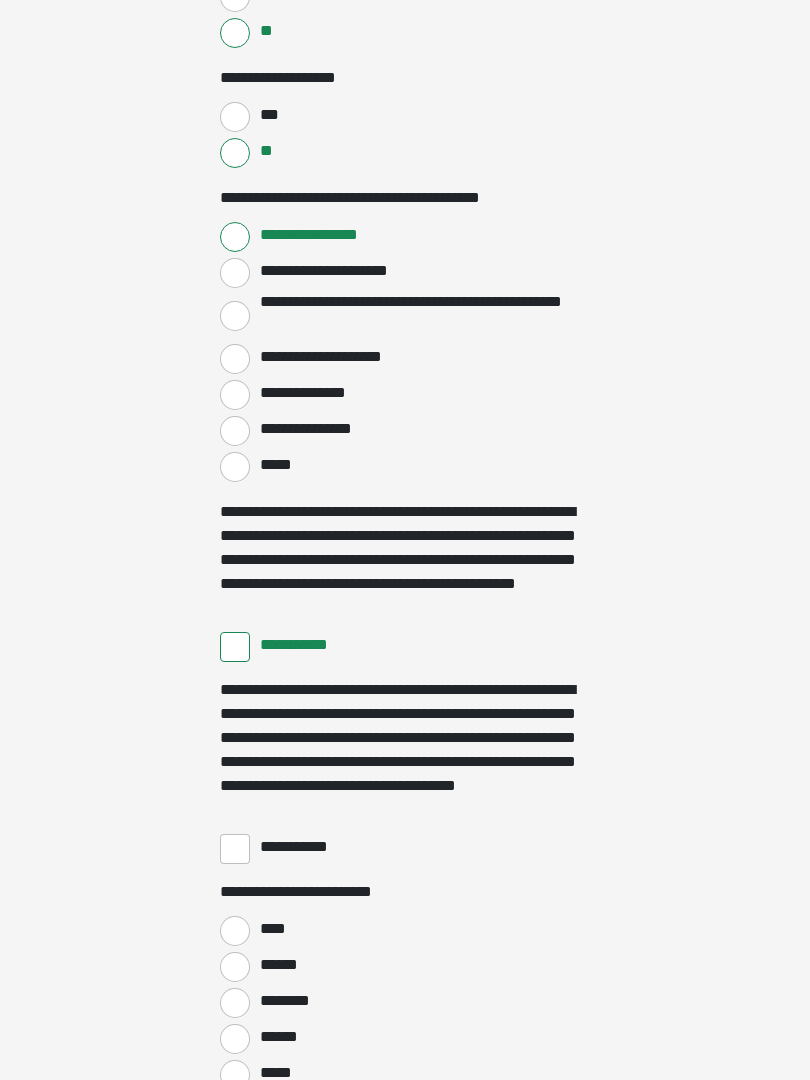 scroll, scrollTop: 3219, scrollLeft: 0, axis: vertical 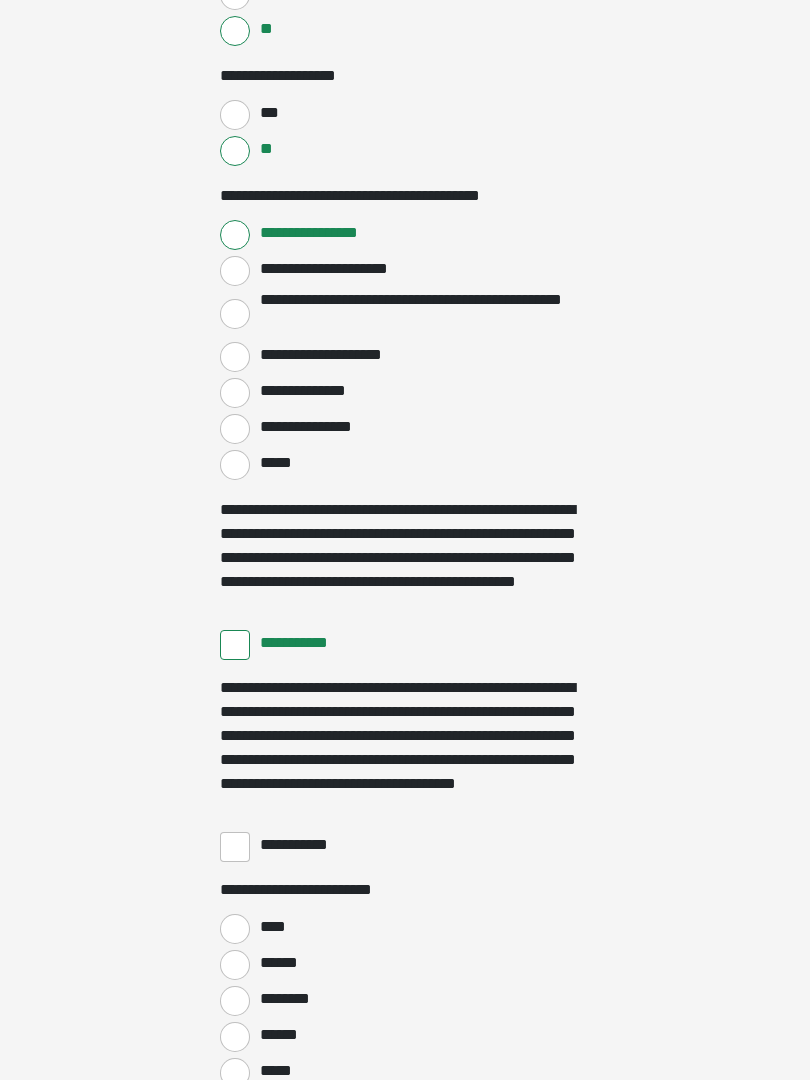 click on "**********" at bounding box center [235, 848] 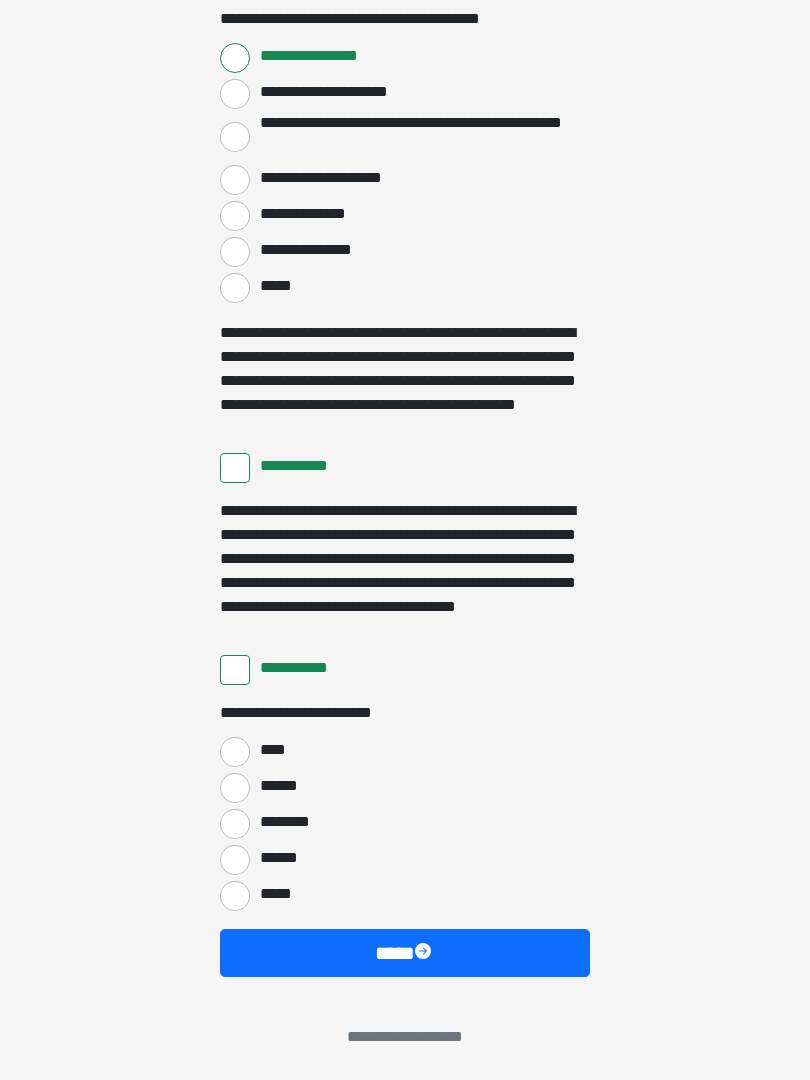 scroll, scrollTop: 3397, scrollLeft: 0, axis: vertical 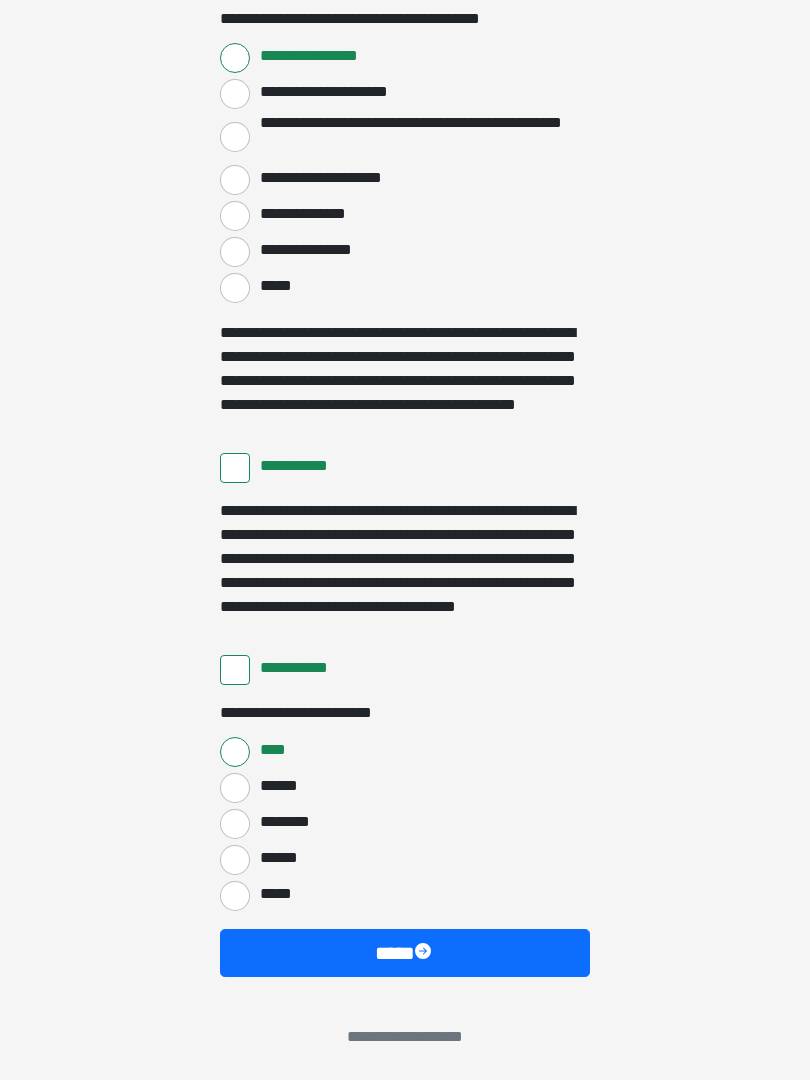 click on "****" at bounding box center [405, 953] 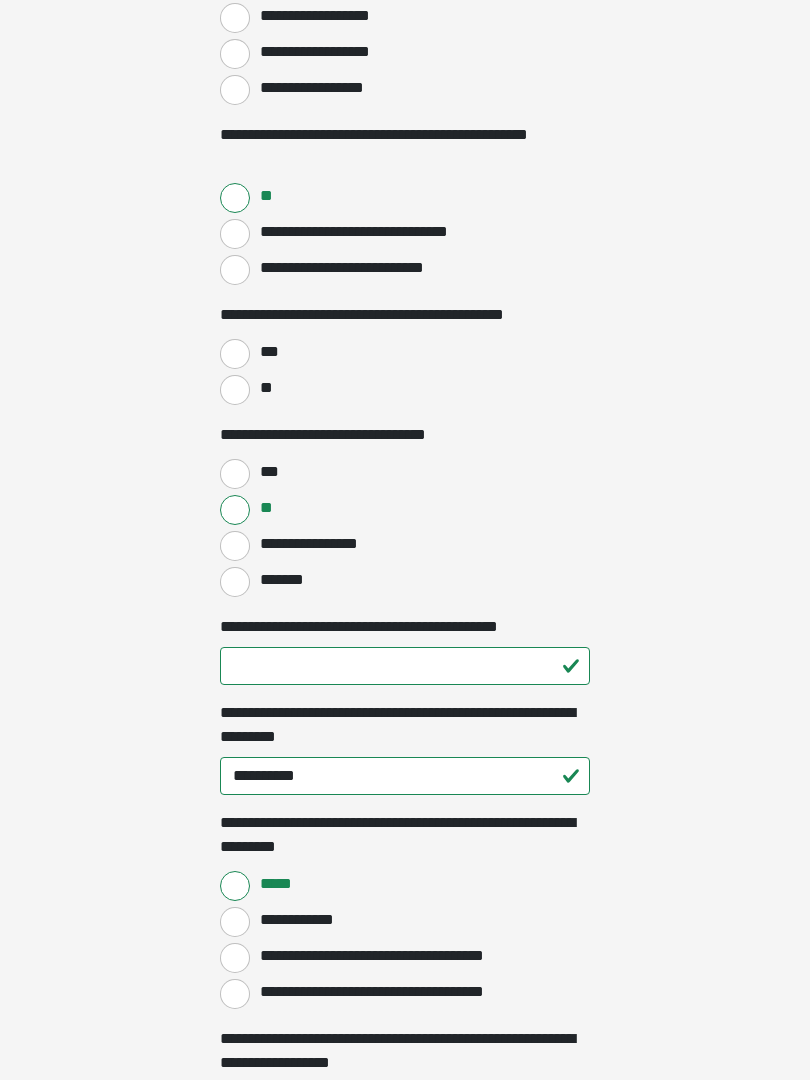 scroll, scrollTop: 975, scrollLeft: 0, axis: vertical 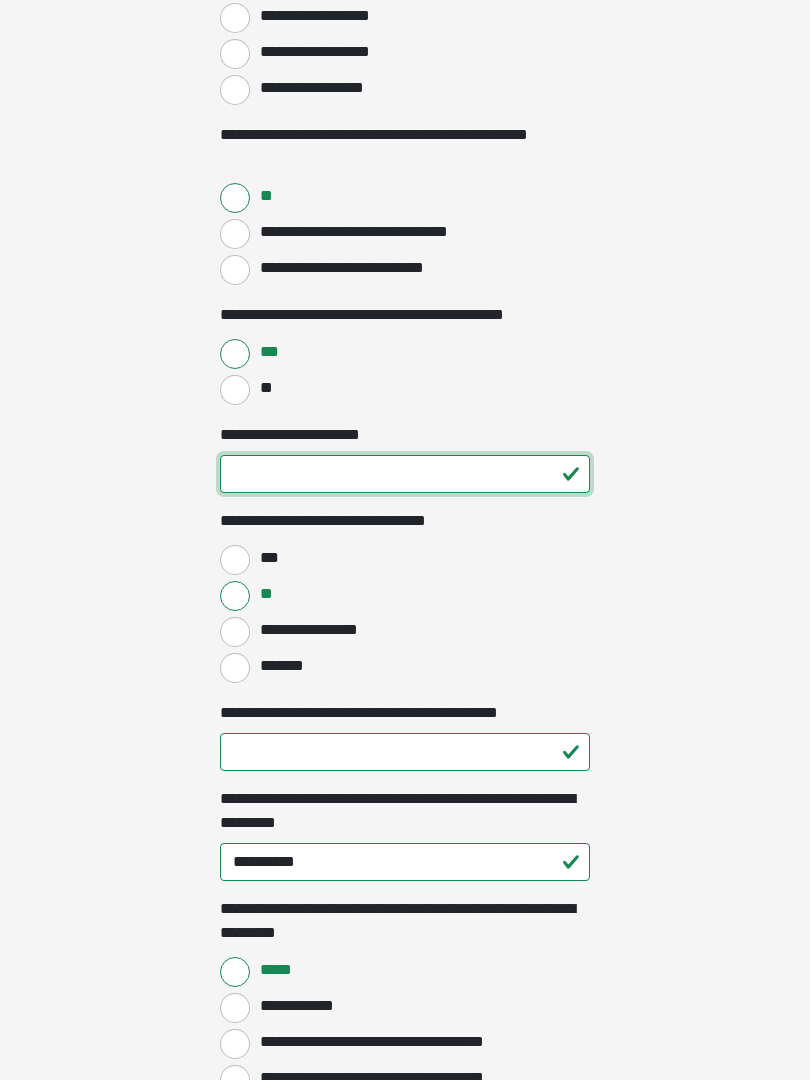 click on "**********" at bounding box center (405, 474) 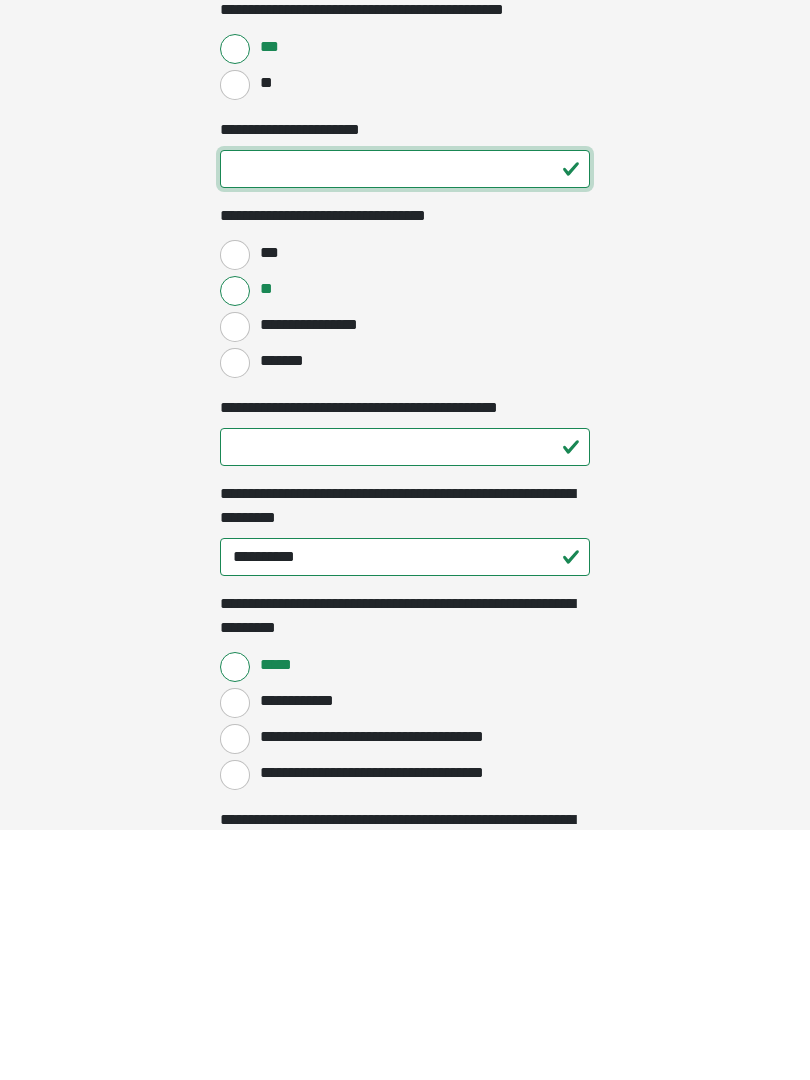 scroll, scrollTop: 1030, scrollLeft: 0, axis: vertical 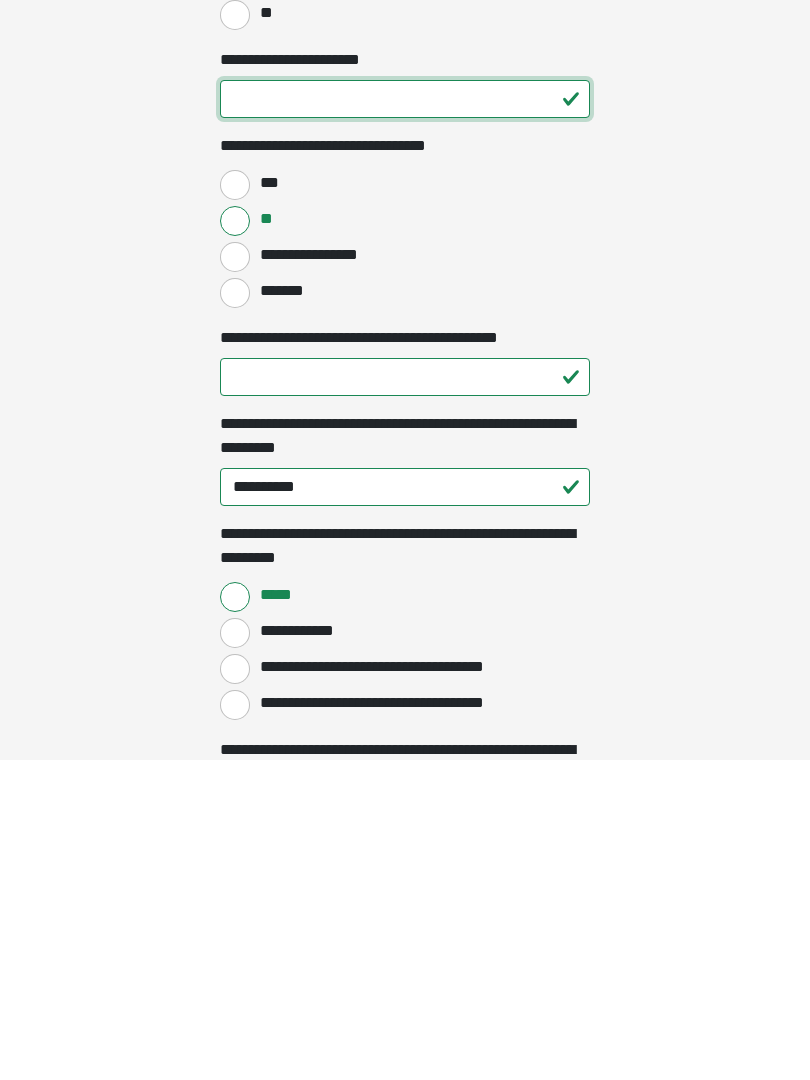 type on "**" 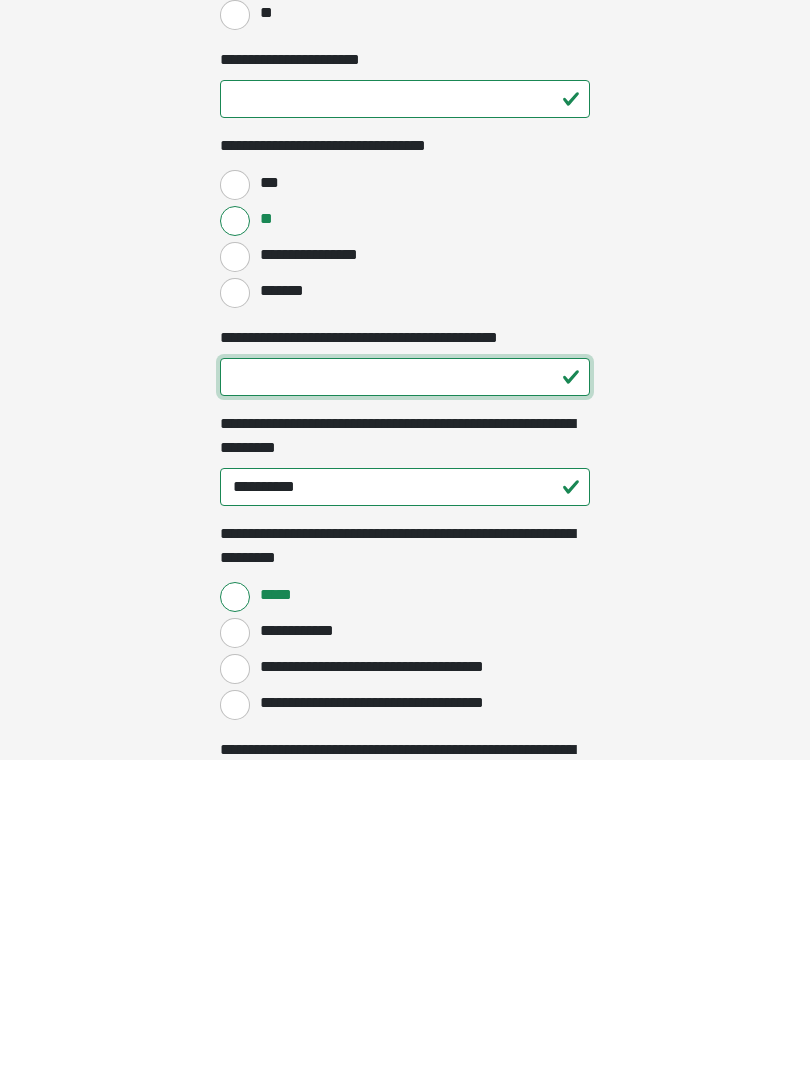 click on "**********" at bounding box center (405, 697) 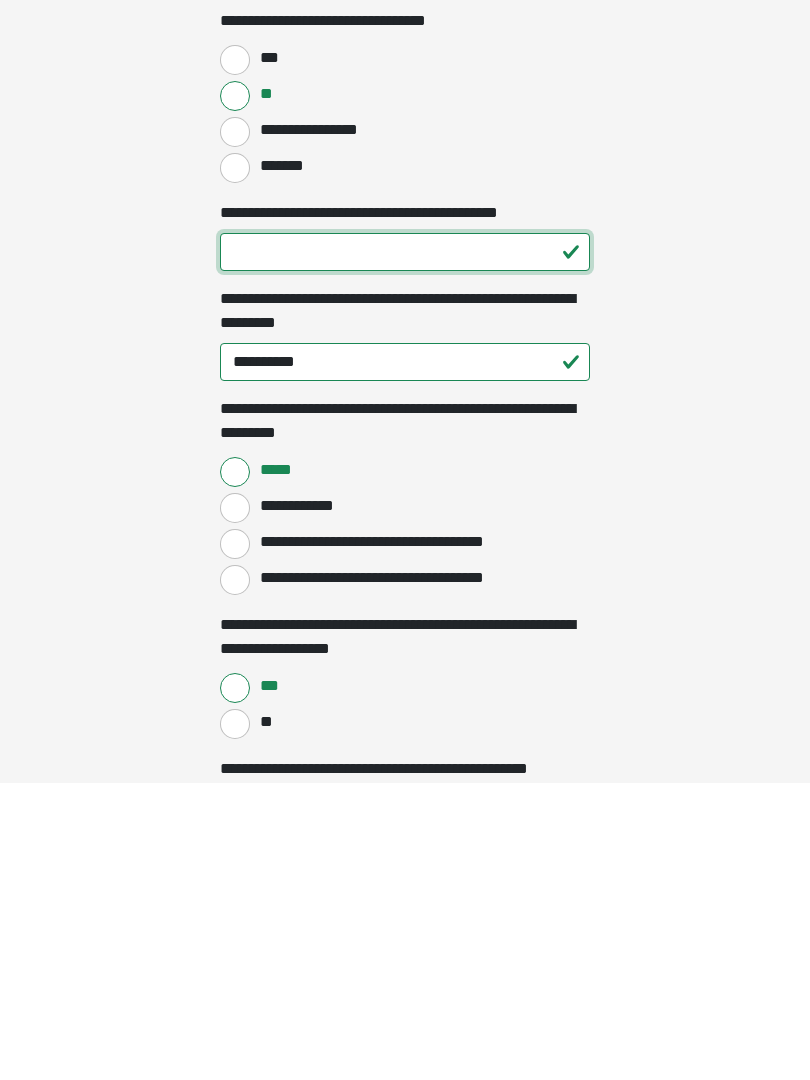scroll, scrollTop: 1179, scrollLeft: 0, axis: vertical 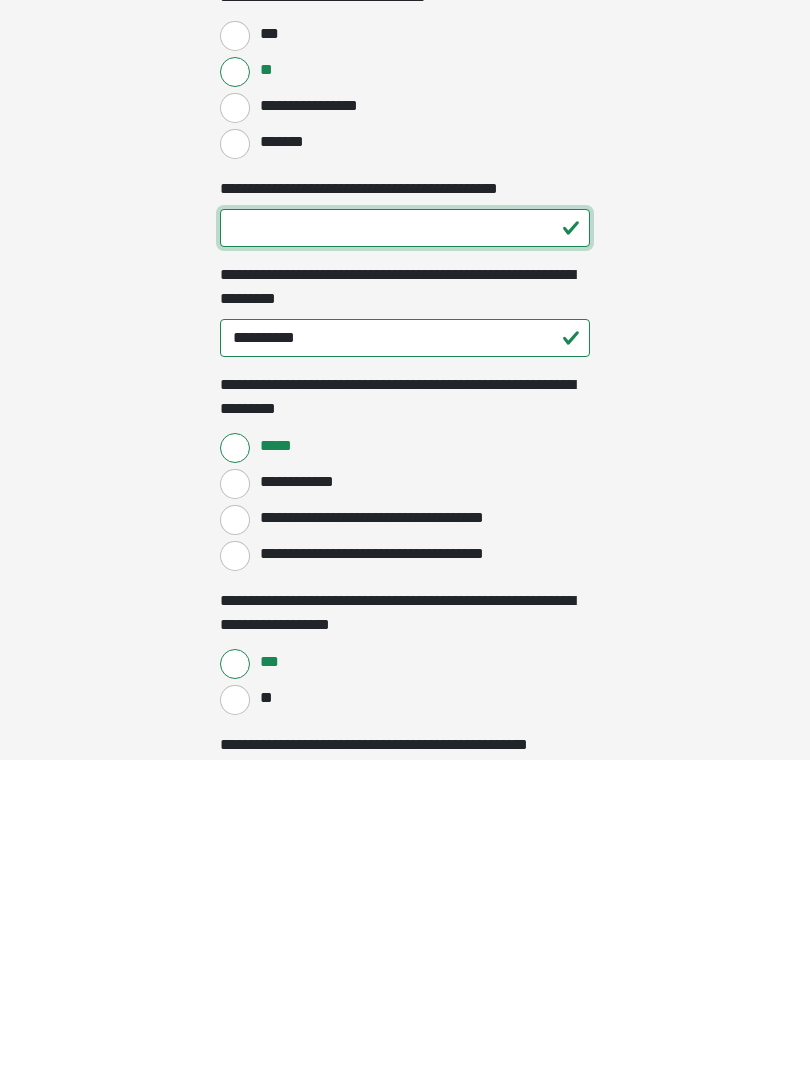 type on "**" 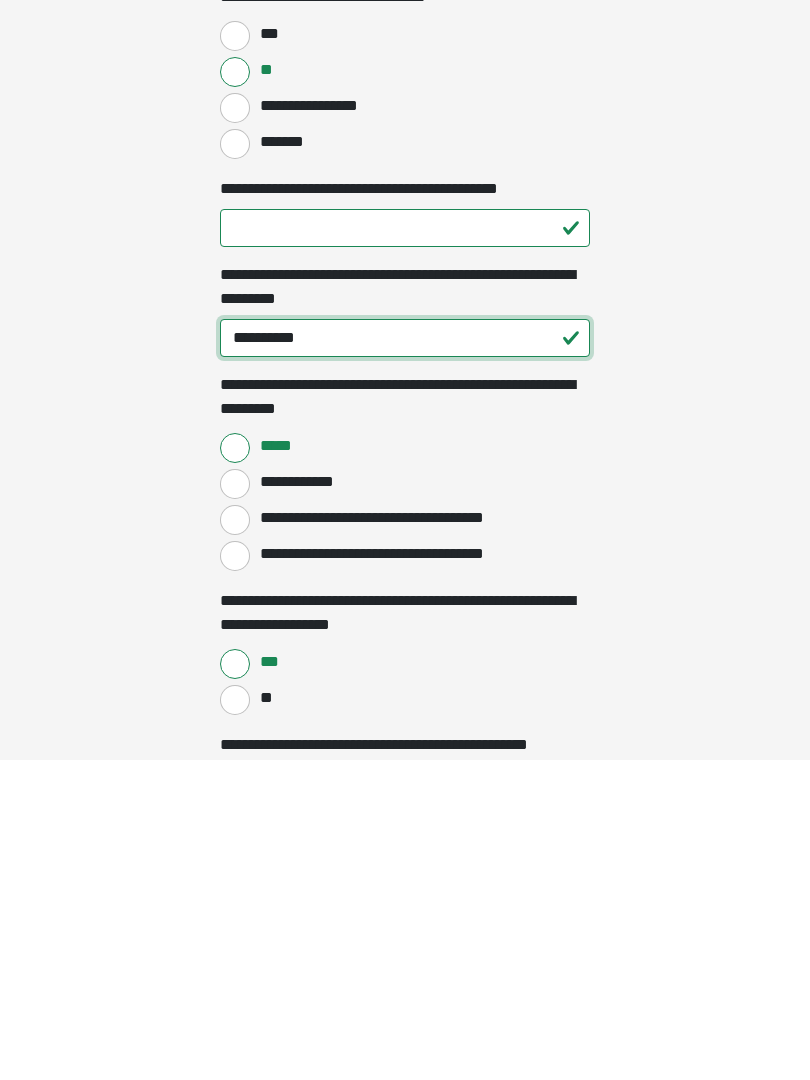click on "**********" at bounding box center [405, 658] 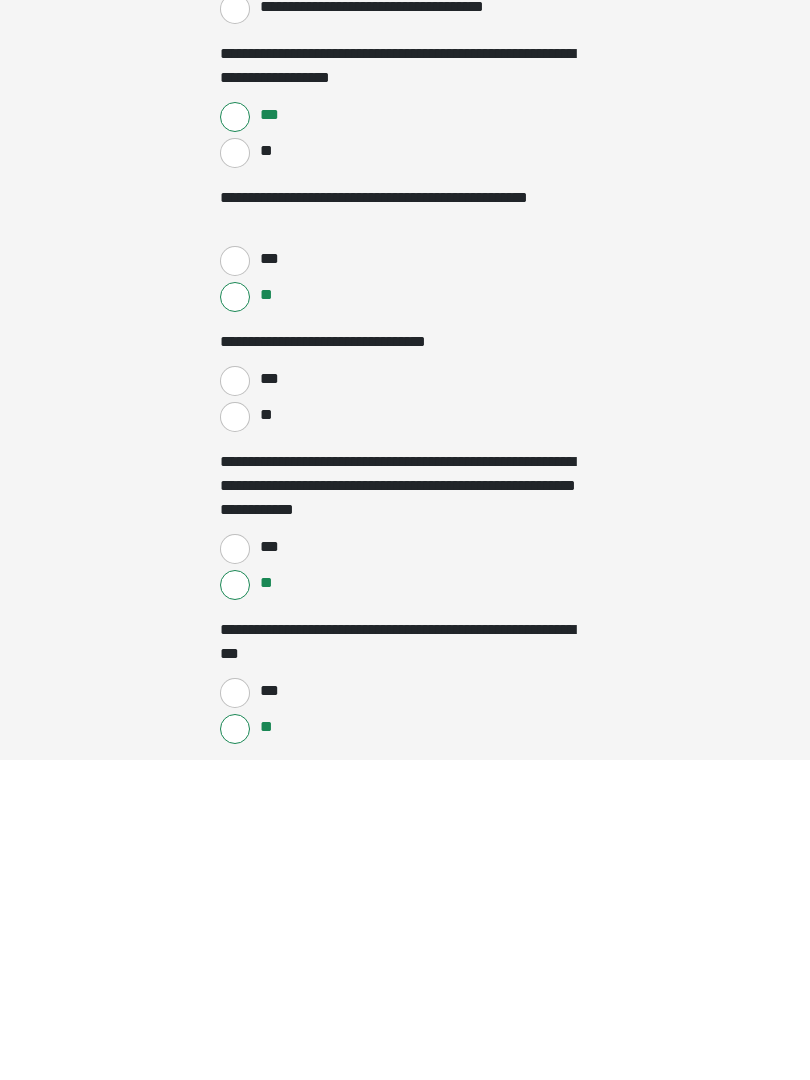 type on "********" 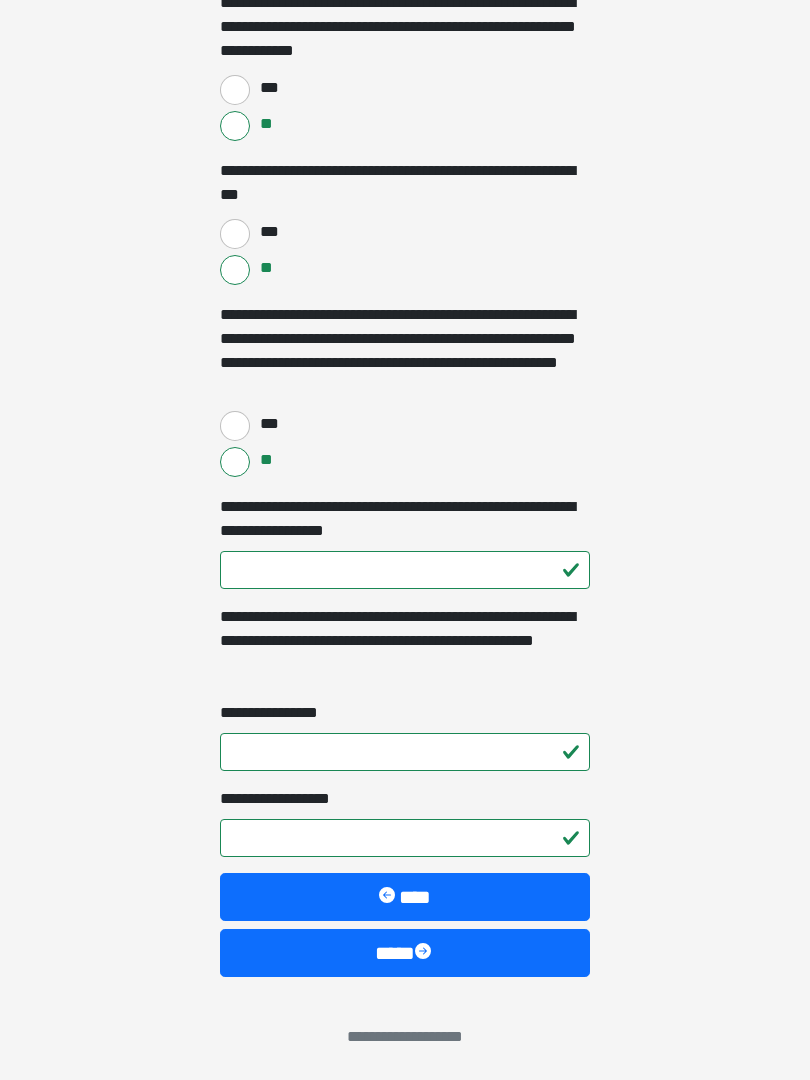 scroll, scrollTop: 2505, scrollLeft: 0, axis: vertical 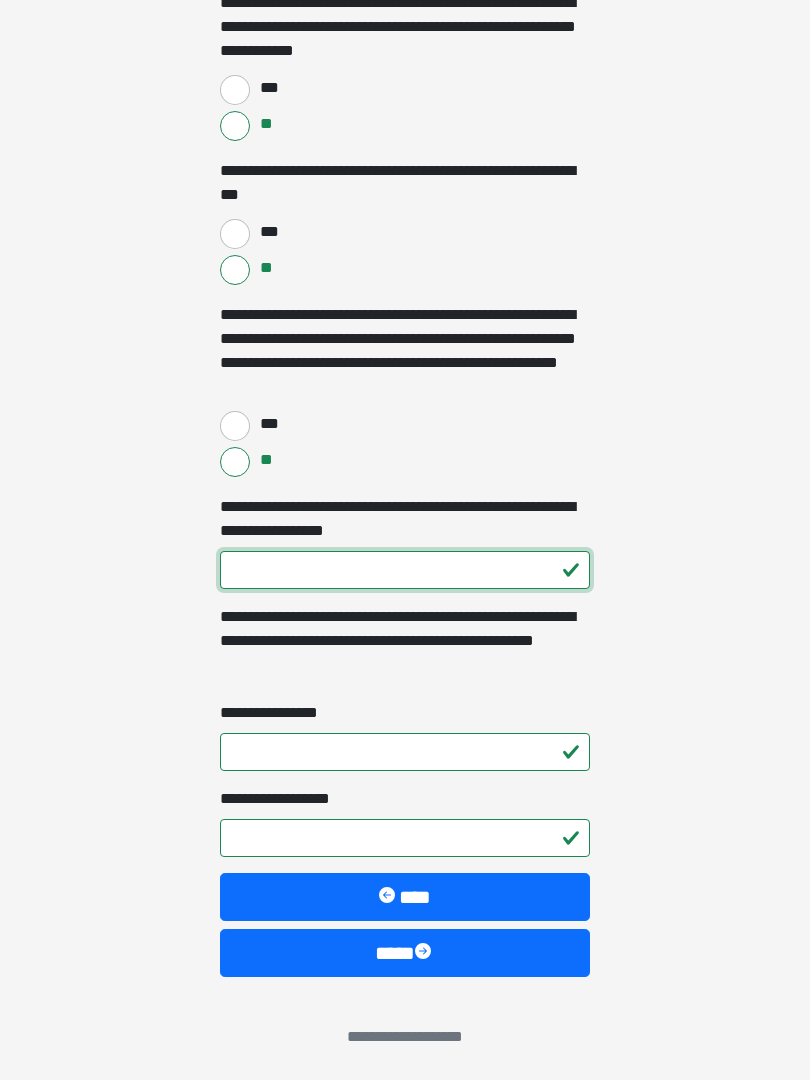 click on "**********" at bounding box center (405, 570) 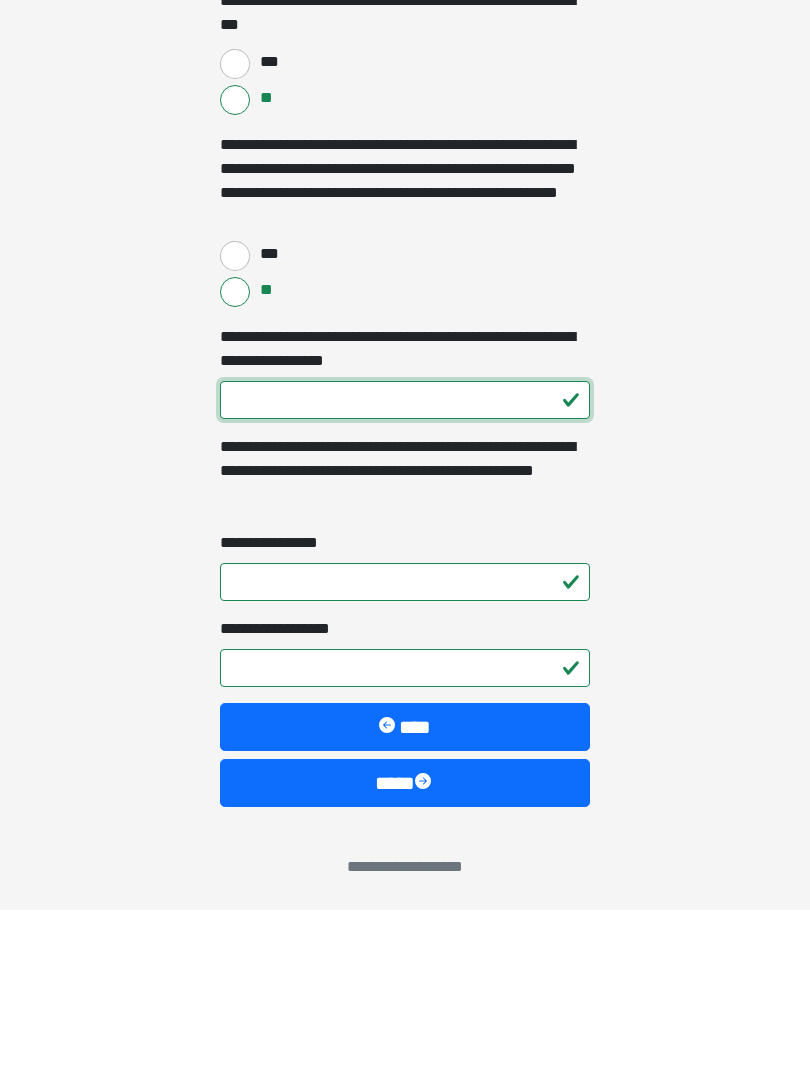 type on "***" 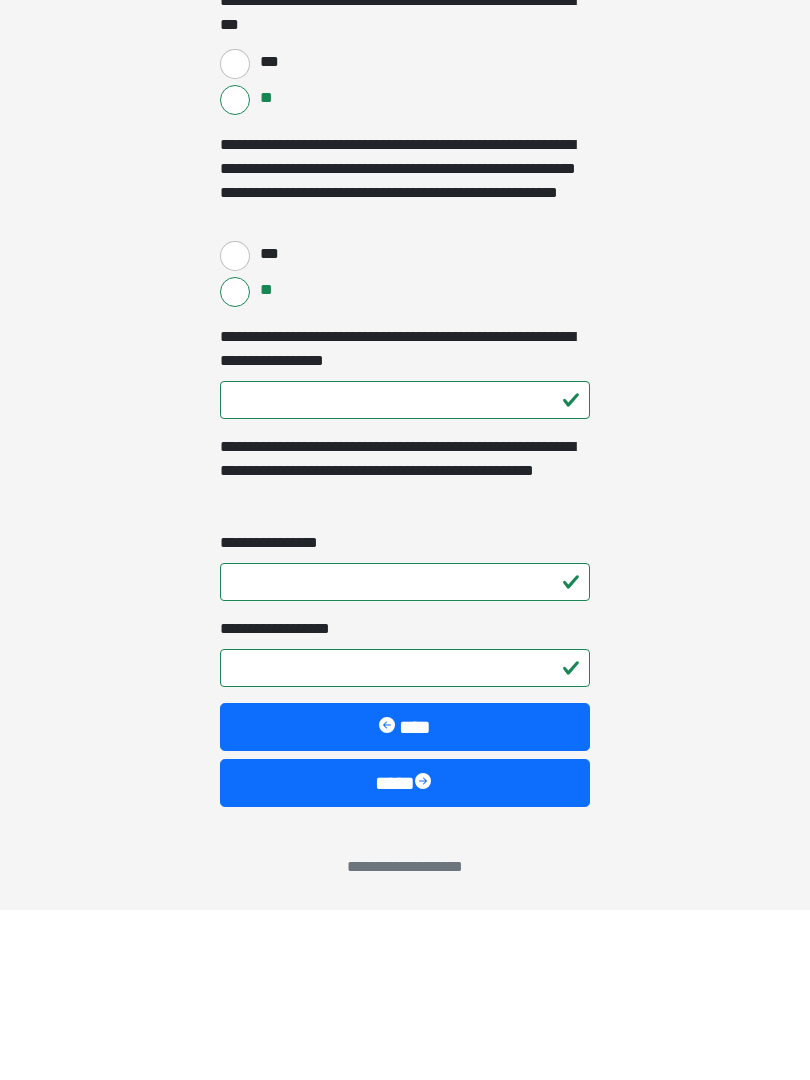 click on "**********" at bounding box center (405, 752) 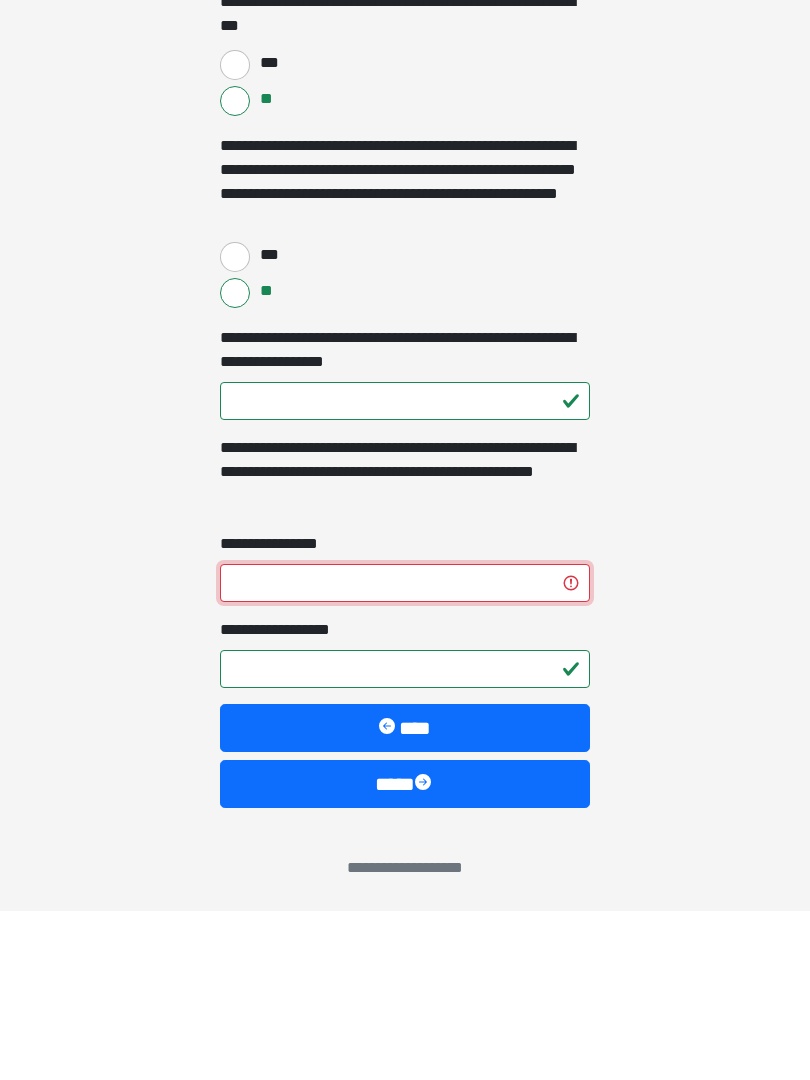 type on "*" 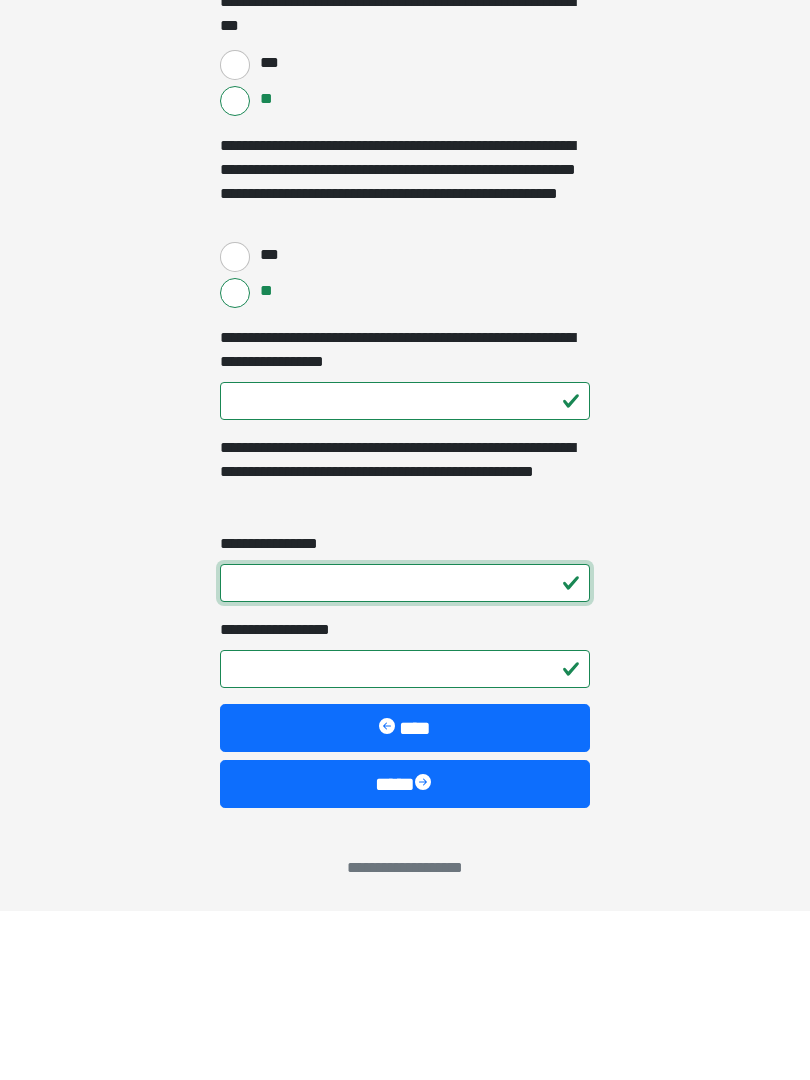type 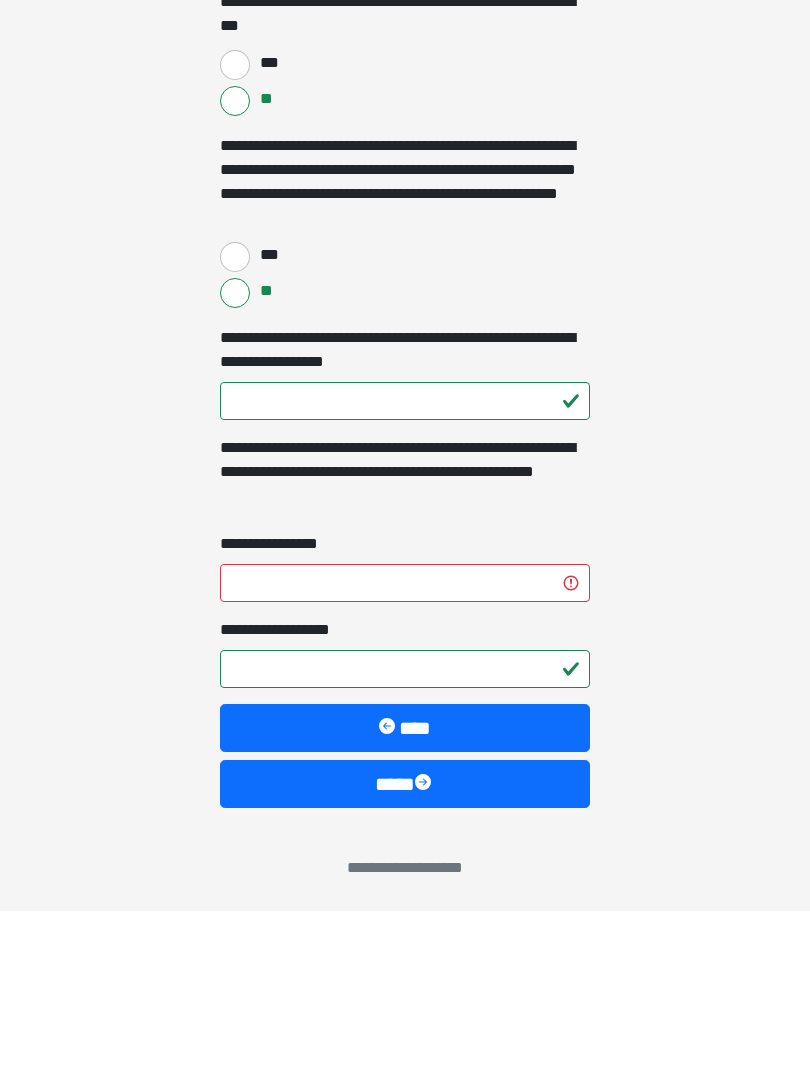 click on "**********" at bounding box center (405, 838) 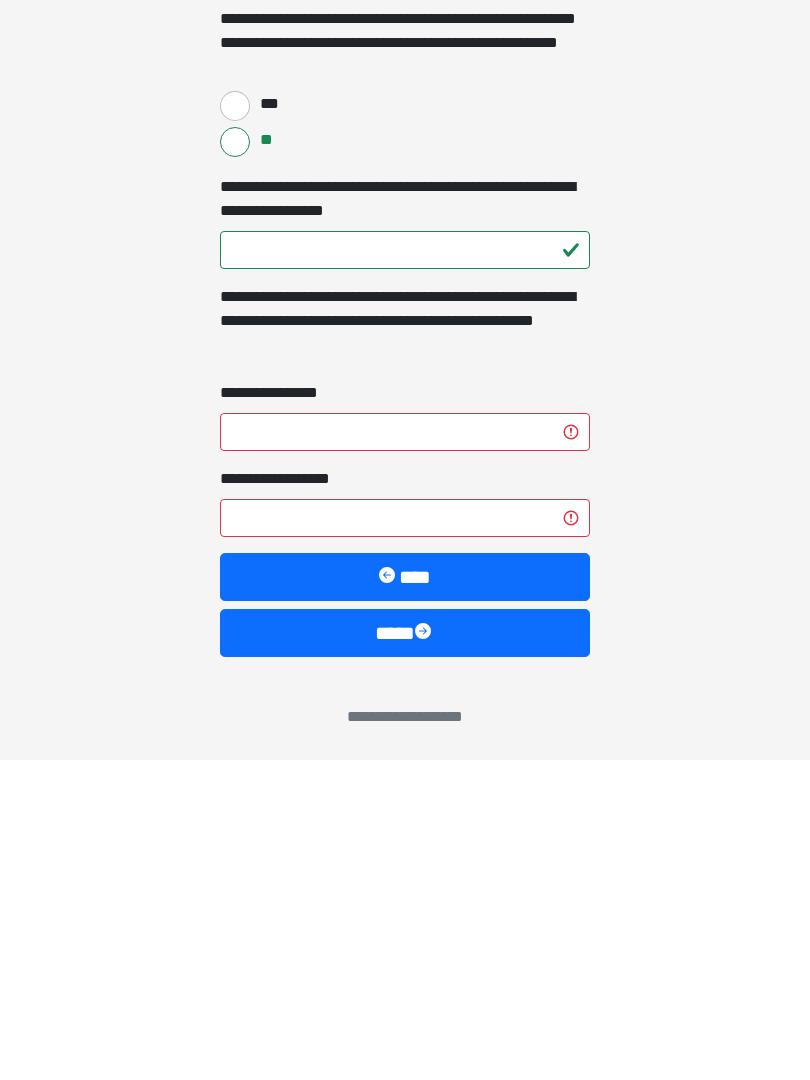 click on "****" at bounding box center [405, 953] 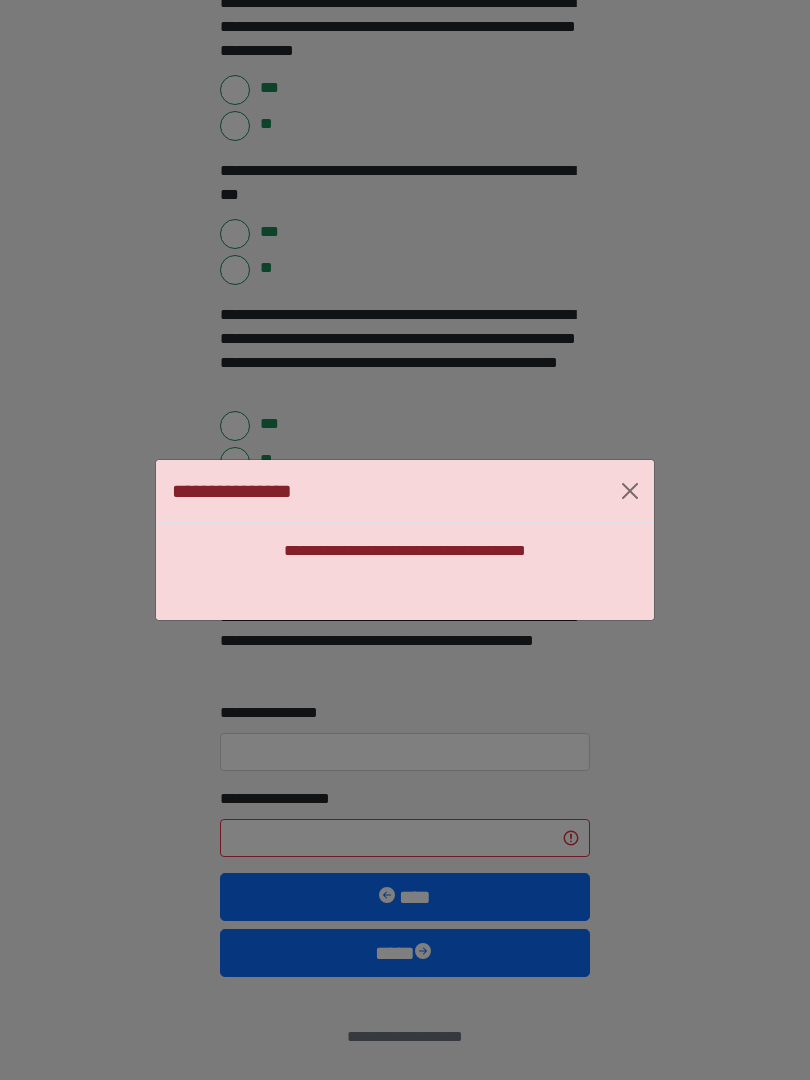 click at bounding box center [630, 491] 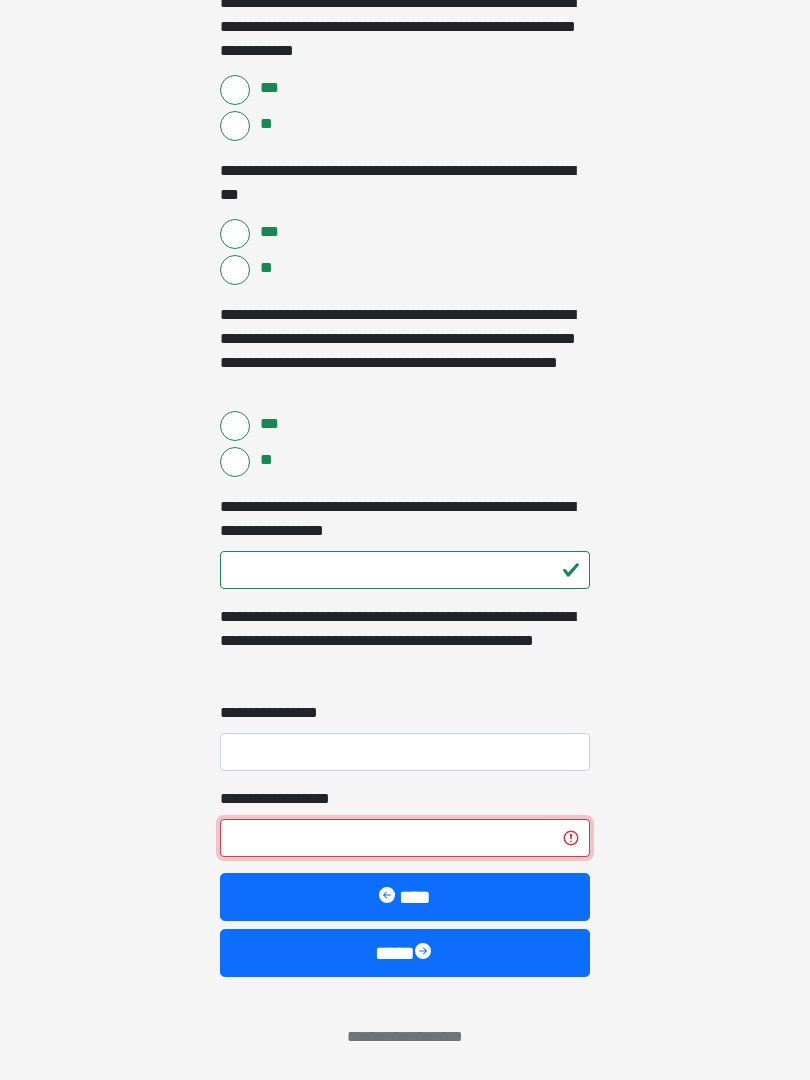 click on "**" at bounding box center [405, 838] 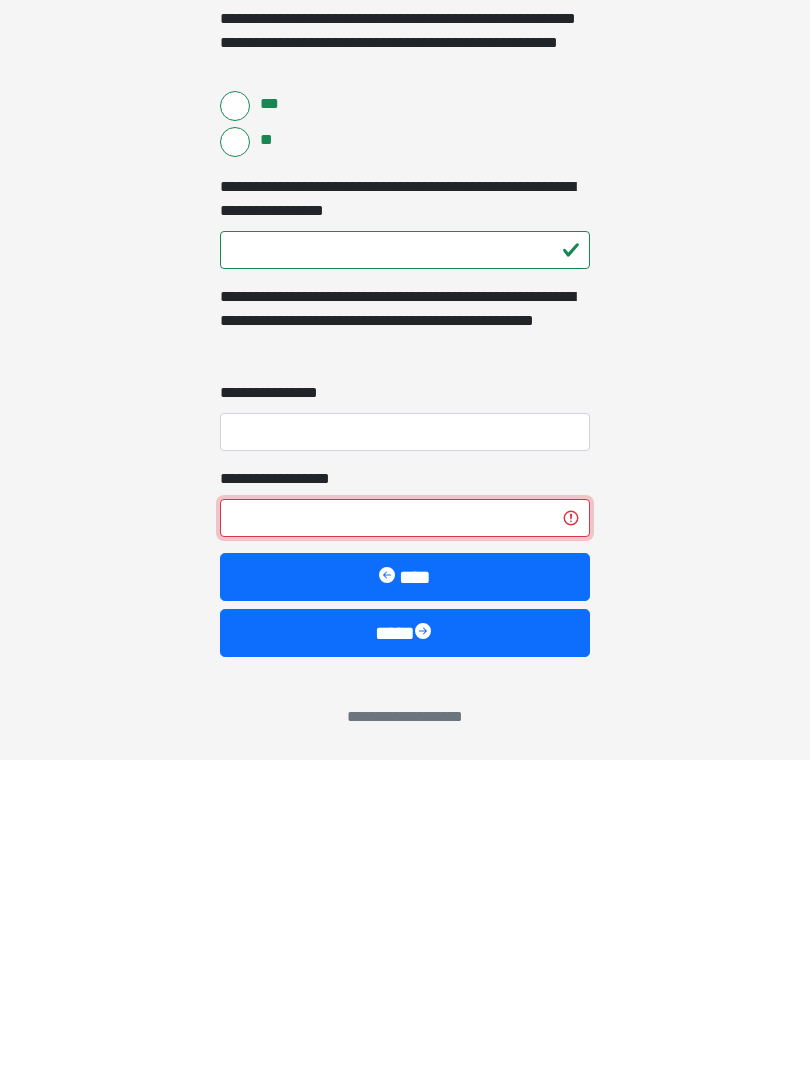 type on "*" 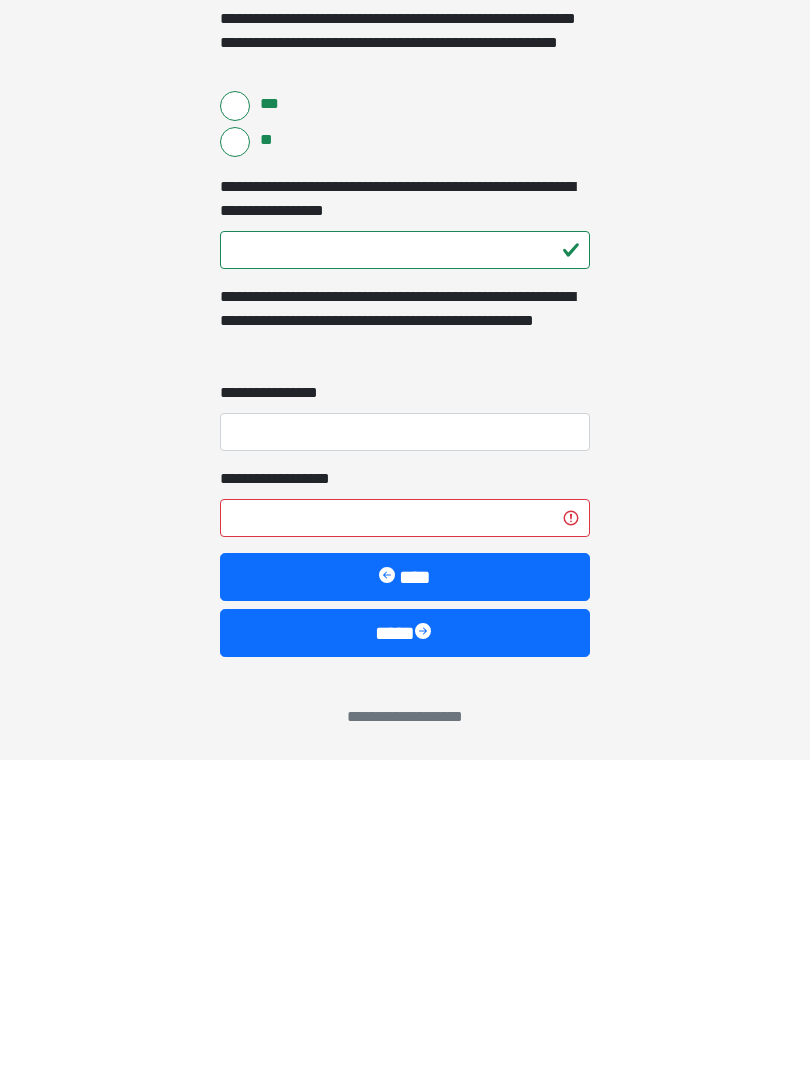 click on "**********" at bounding box center (405, -1965) 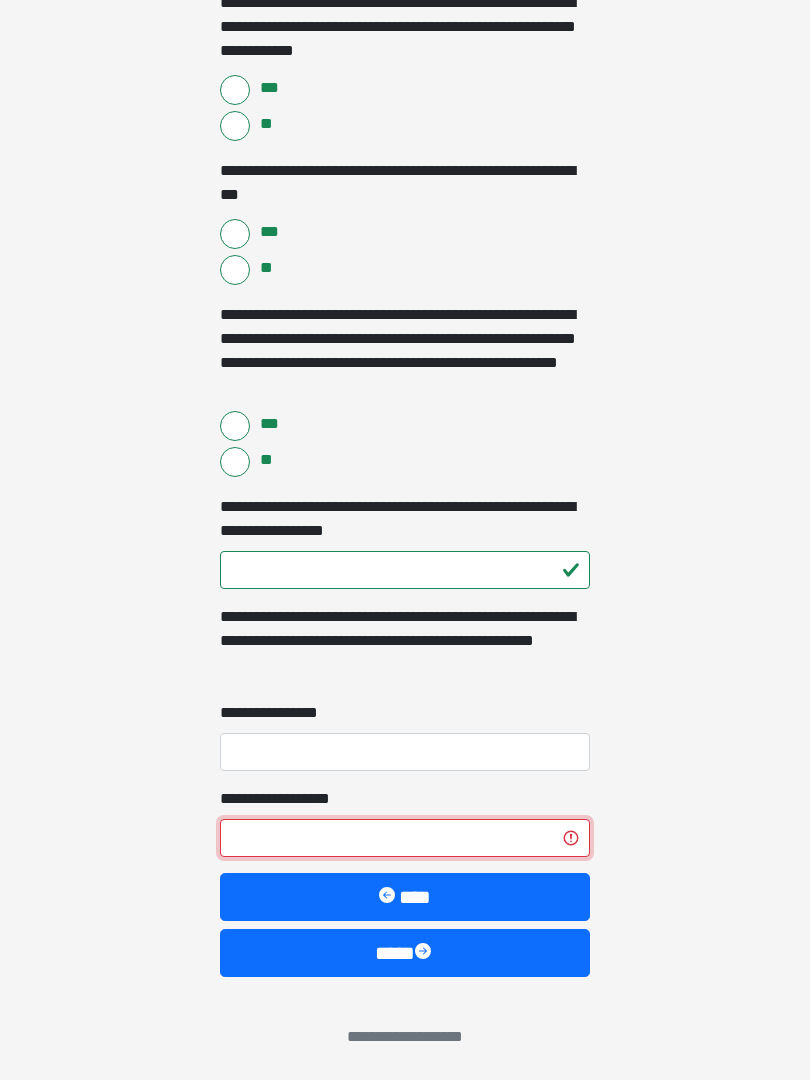 click on "**" at bounding box center (405, 838) 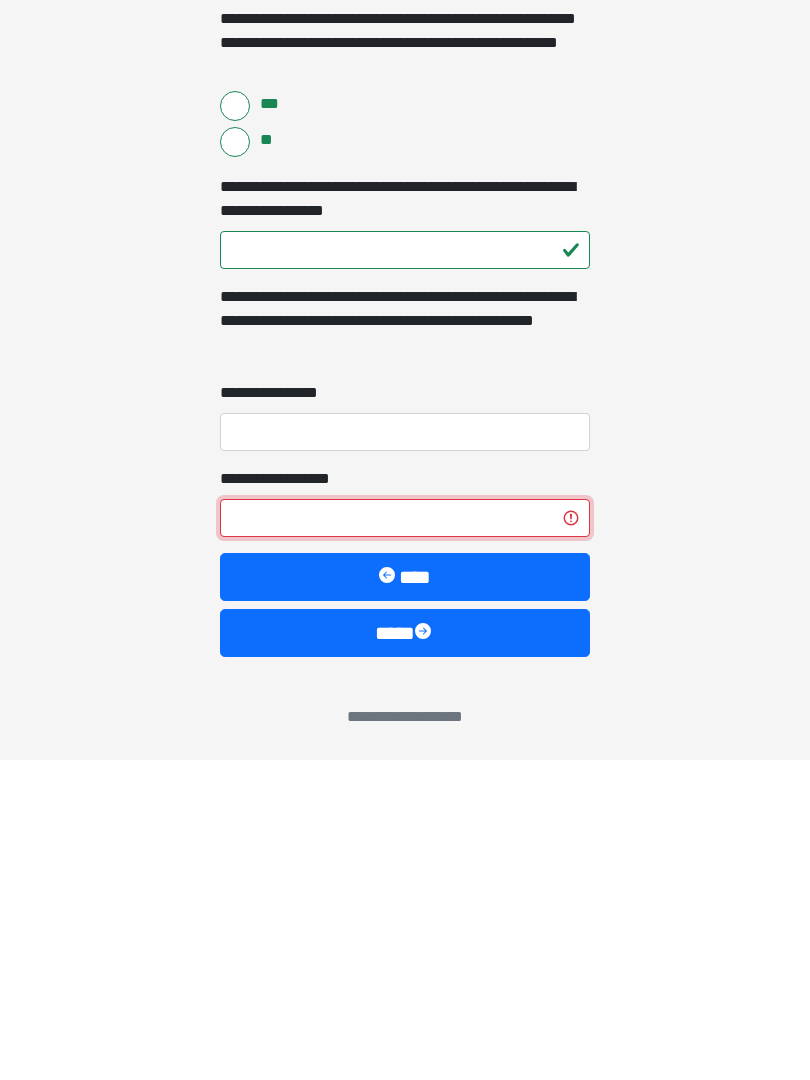 type on "*" 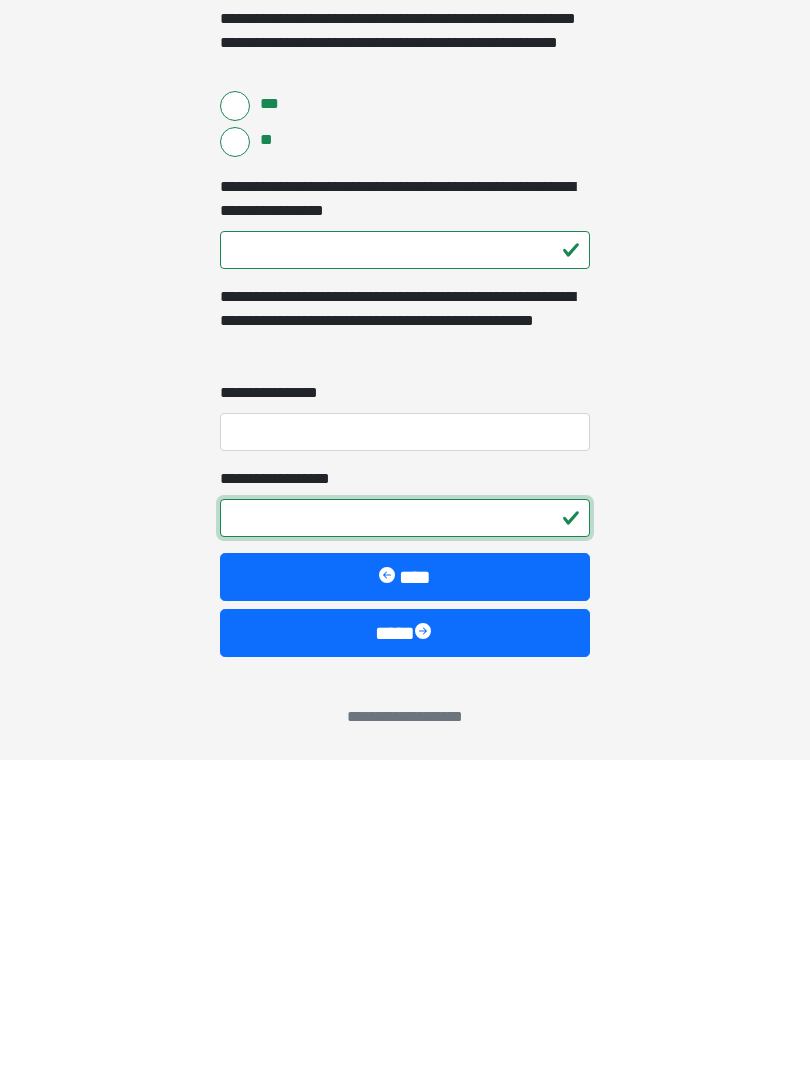 type on "*" 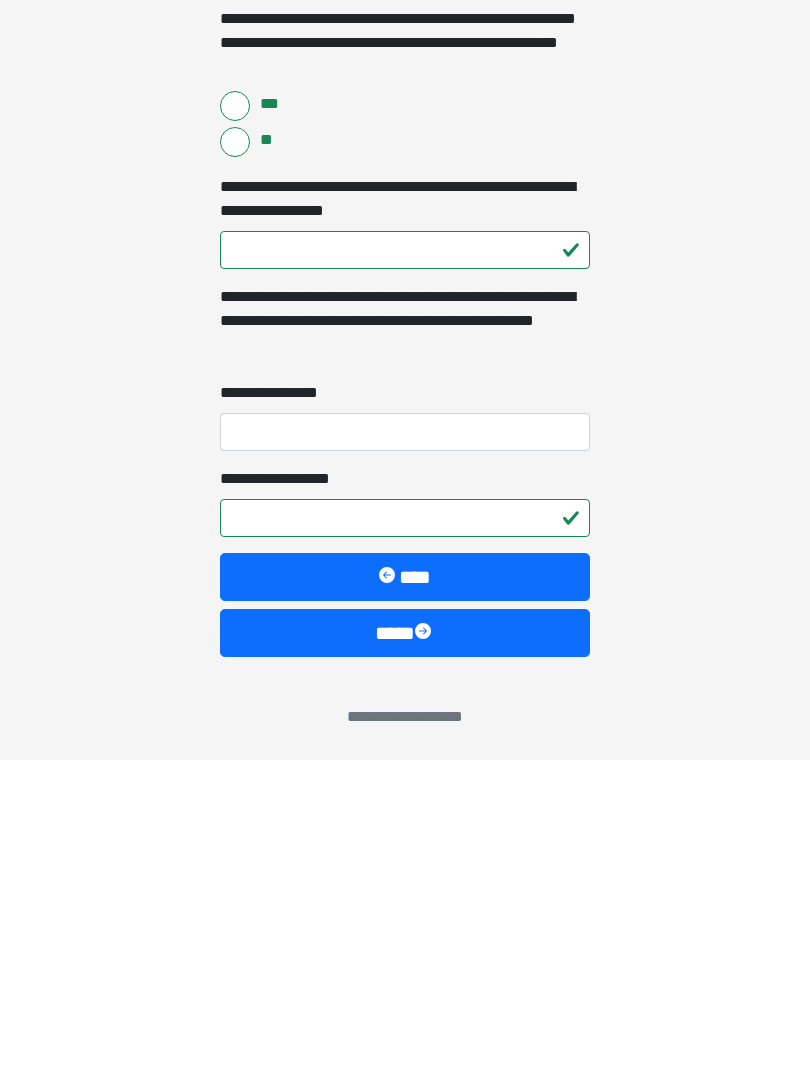 click on "**********" at bounding box center [405, 752] 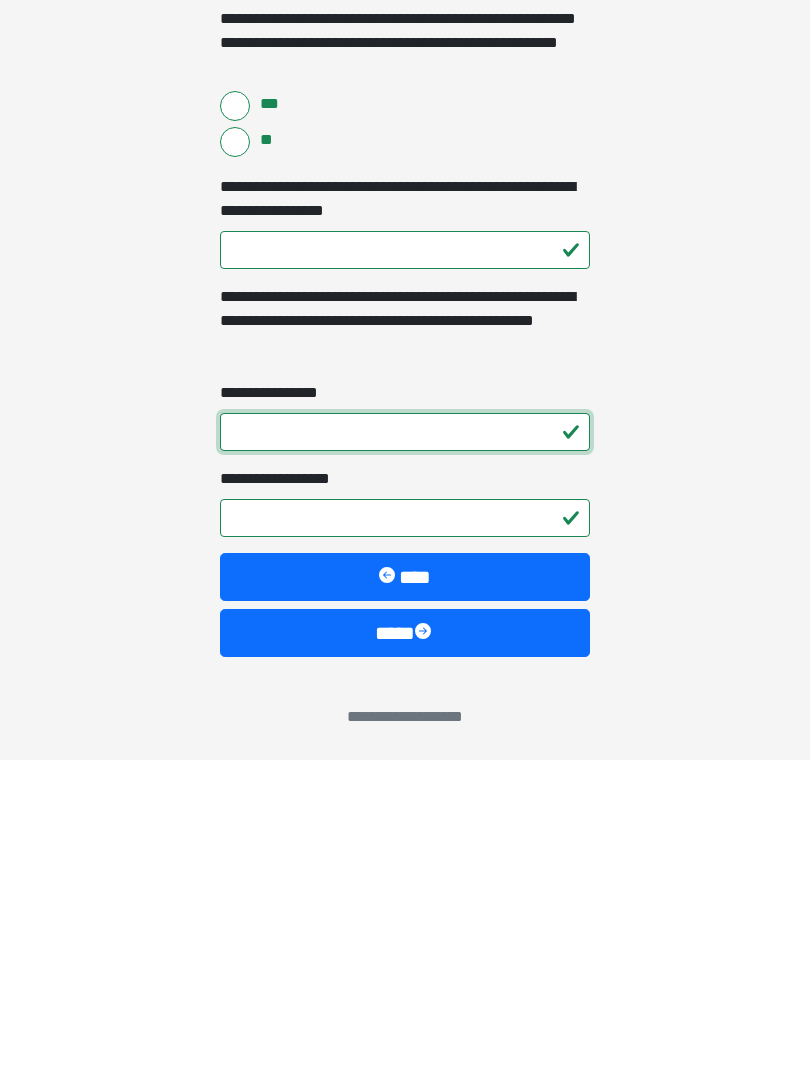 type on "*" 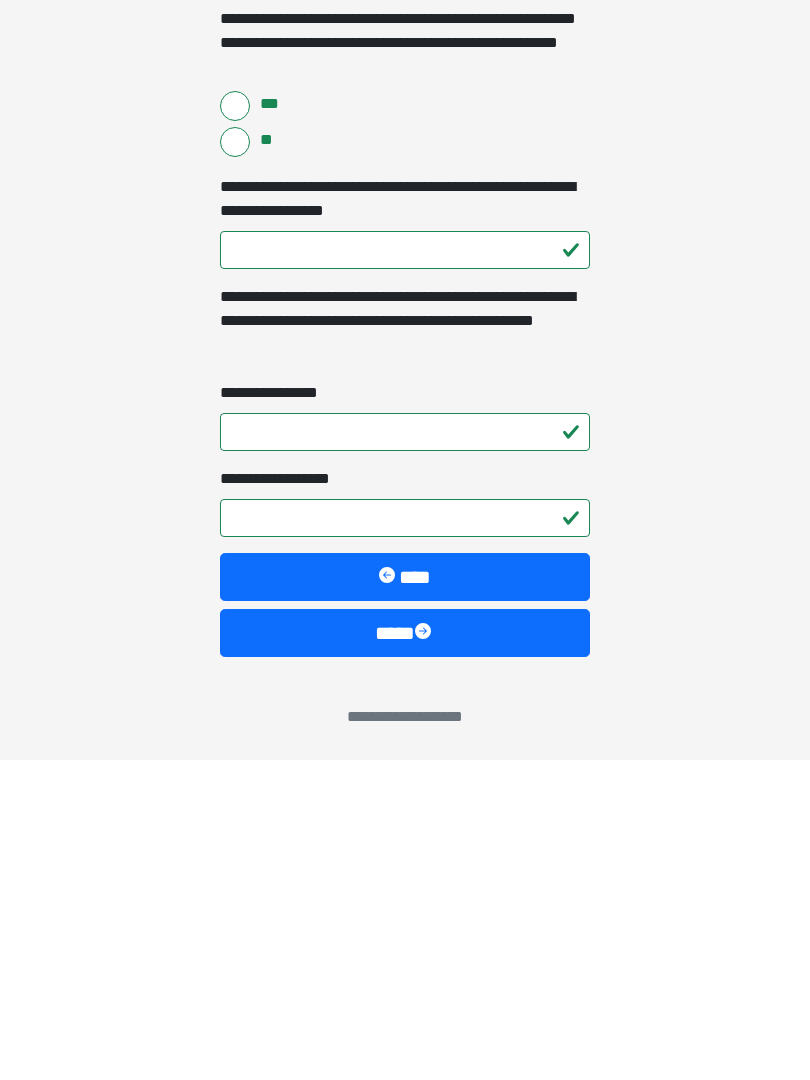 click on "**********" at bounding box center [405, -1965] 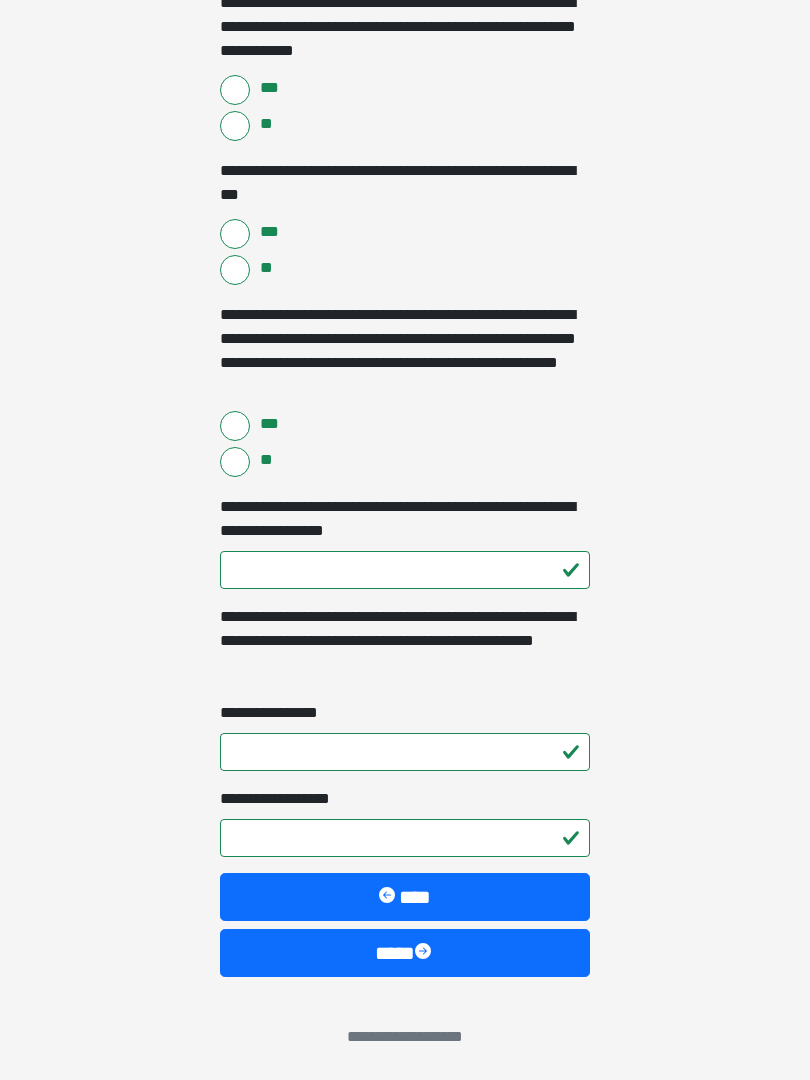 click on "****" at bounding box center [405, 953] 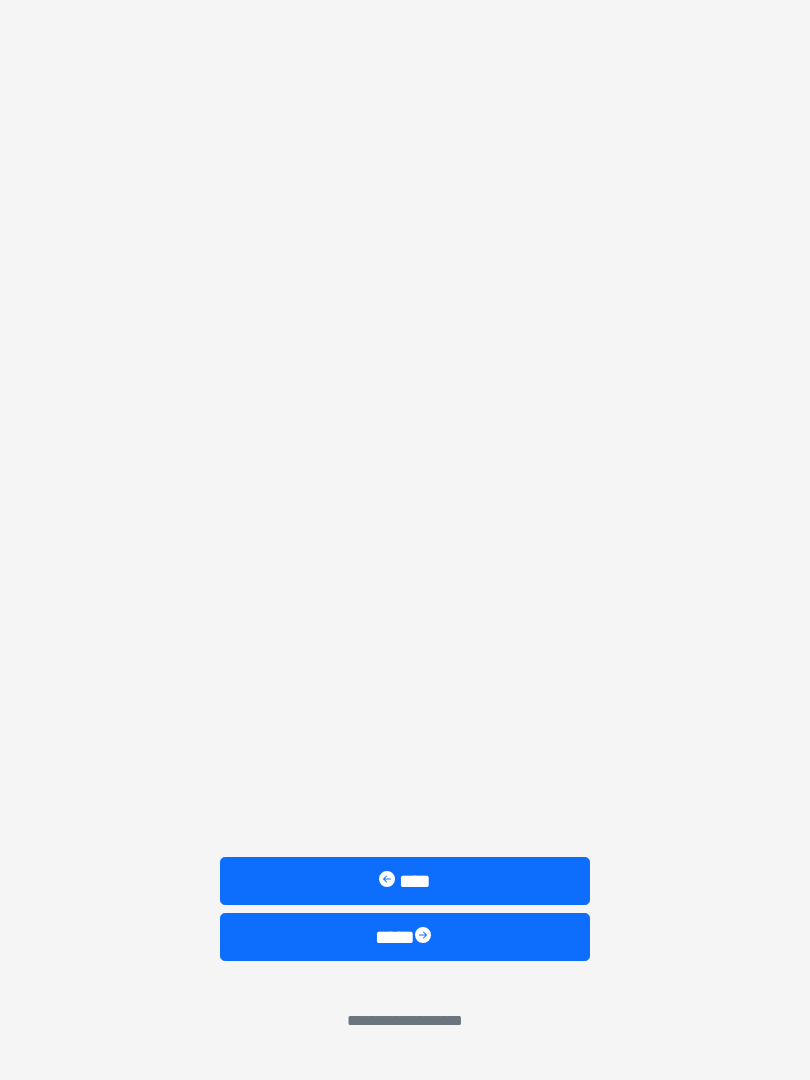 scroll, scrollTop: 0, scrollLeft: 0, axis: both 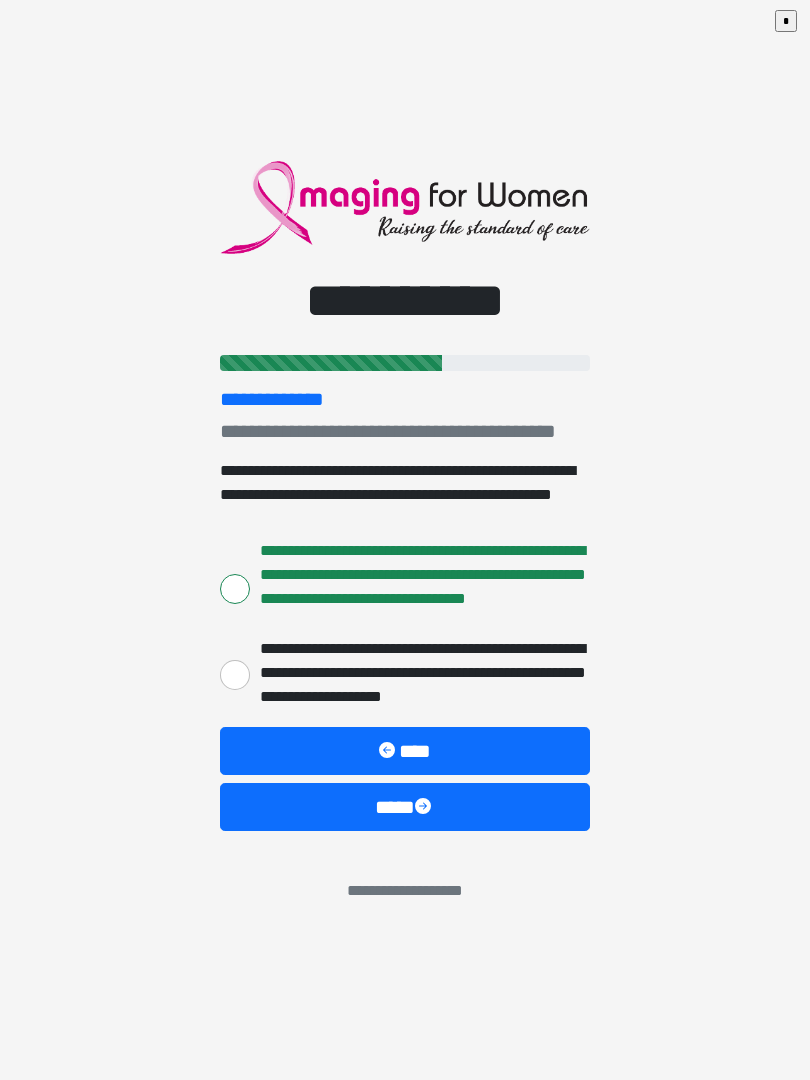 click on "****" at bounding box center (405, 807) 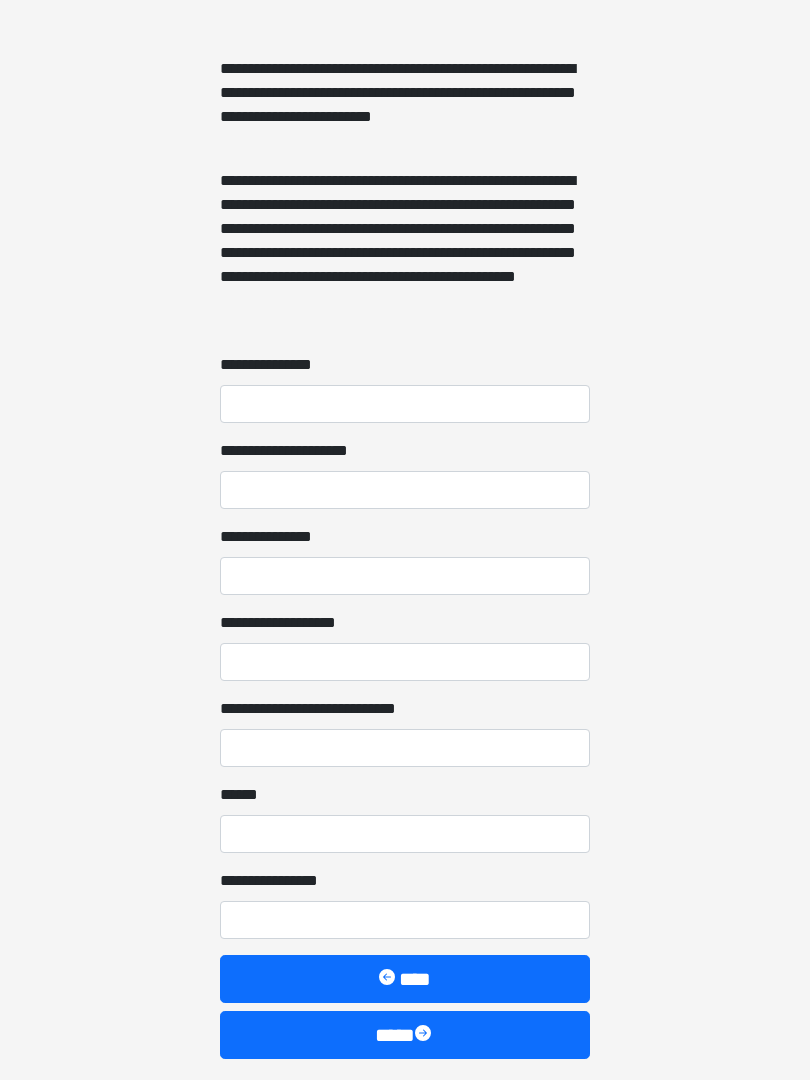 scroll, scrollTop: 1467, scrollLeft: 0, axis: vertical 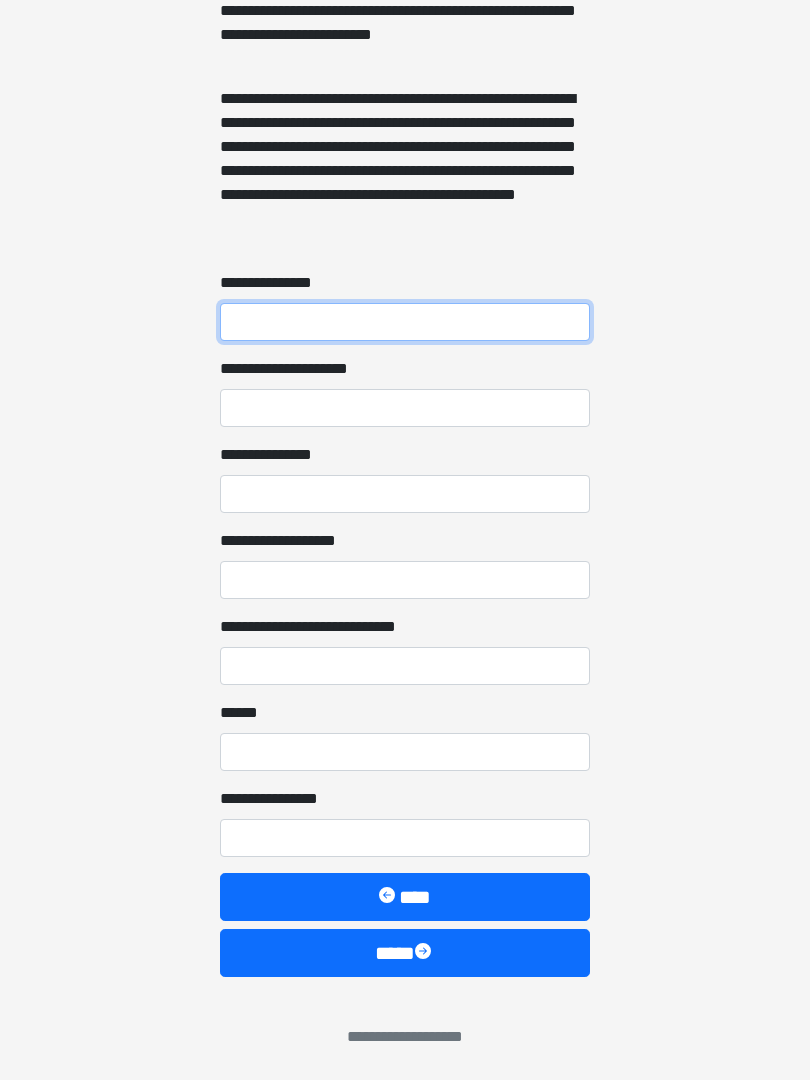click on "**********" at bounding box center [405, 322] 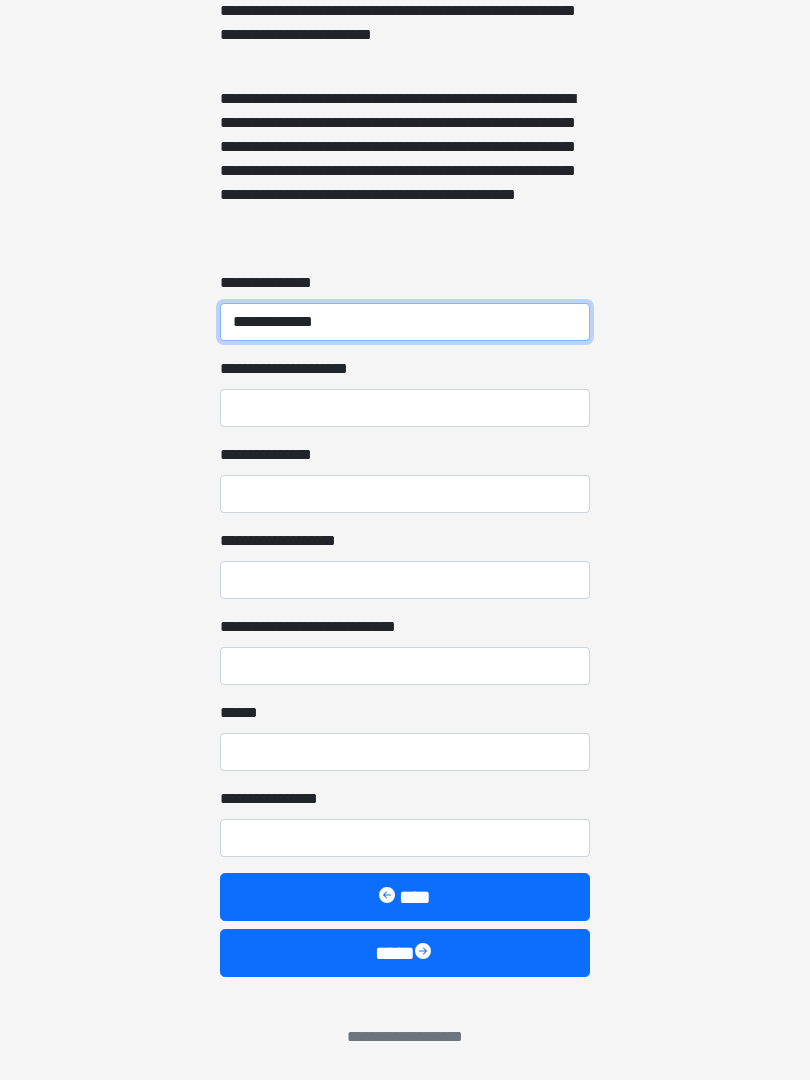 type on "**********" 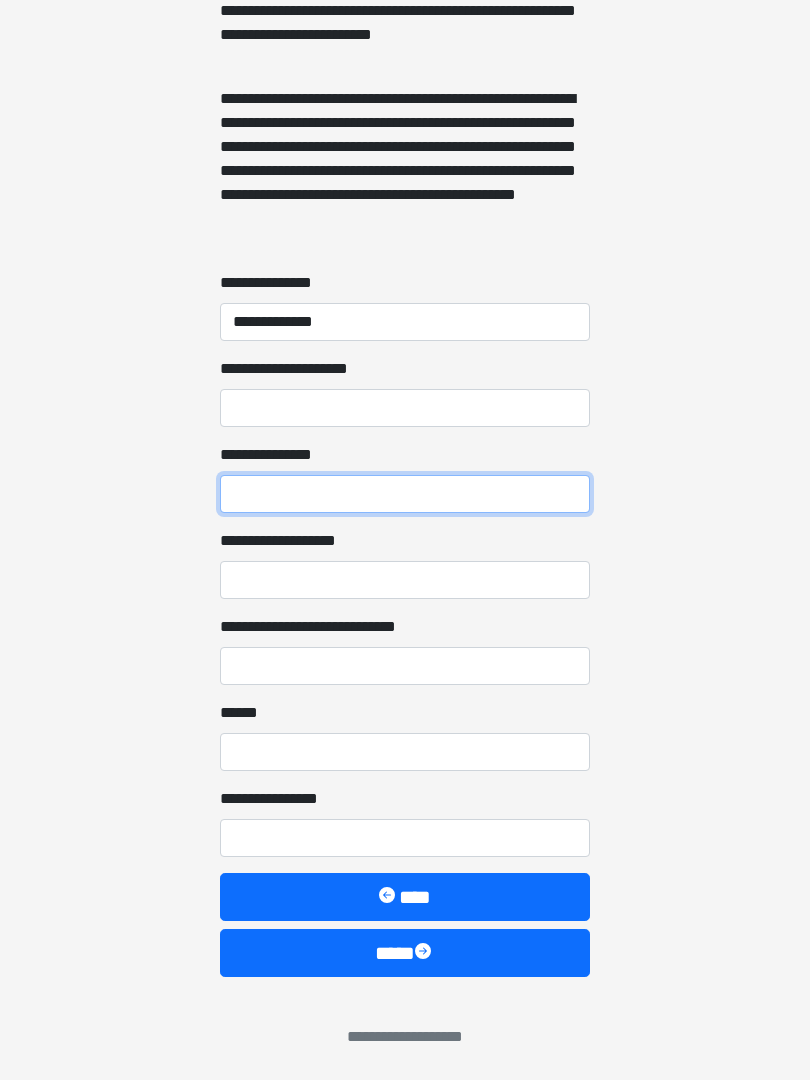 click on "**********" at bounding box center [405, 494] 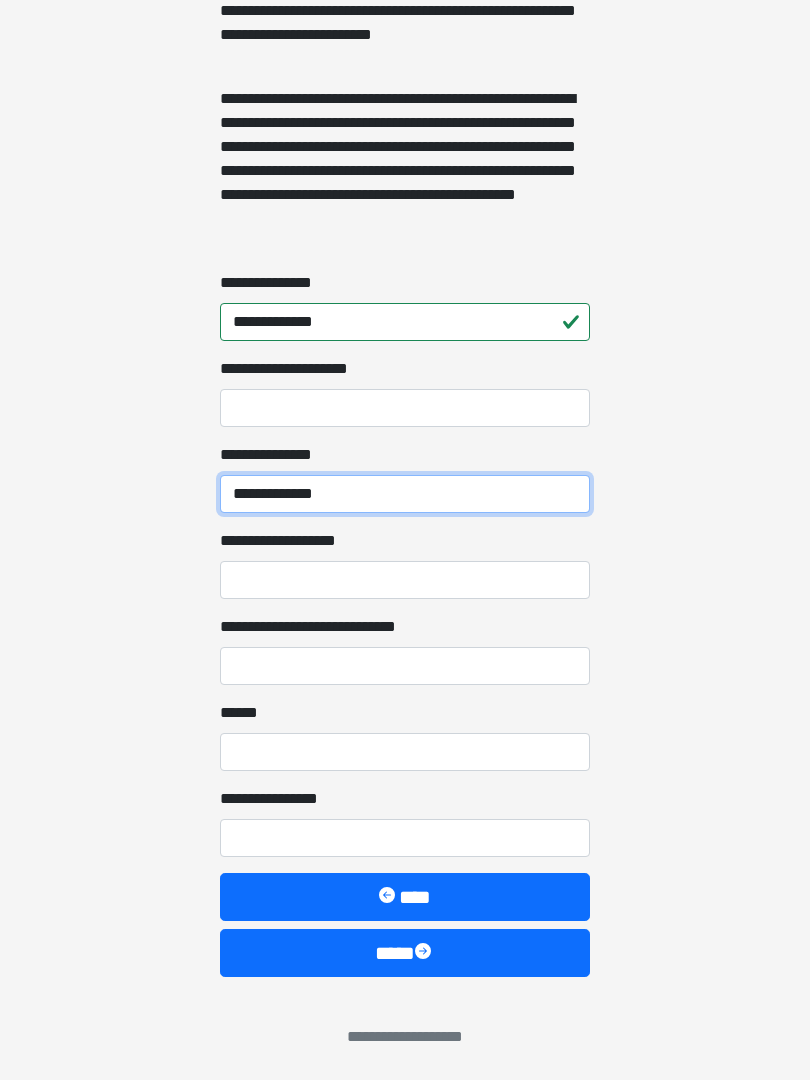 type on "**********" 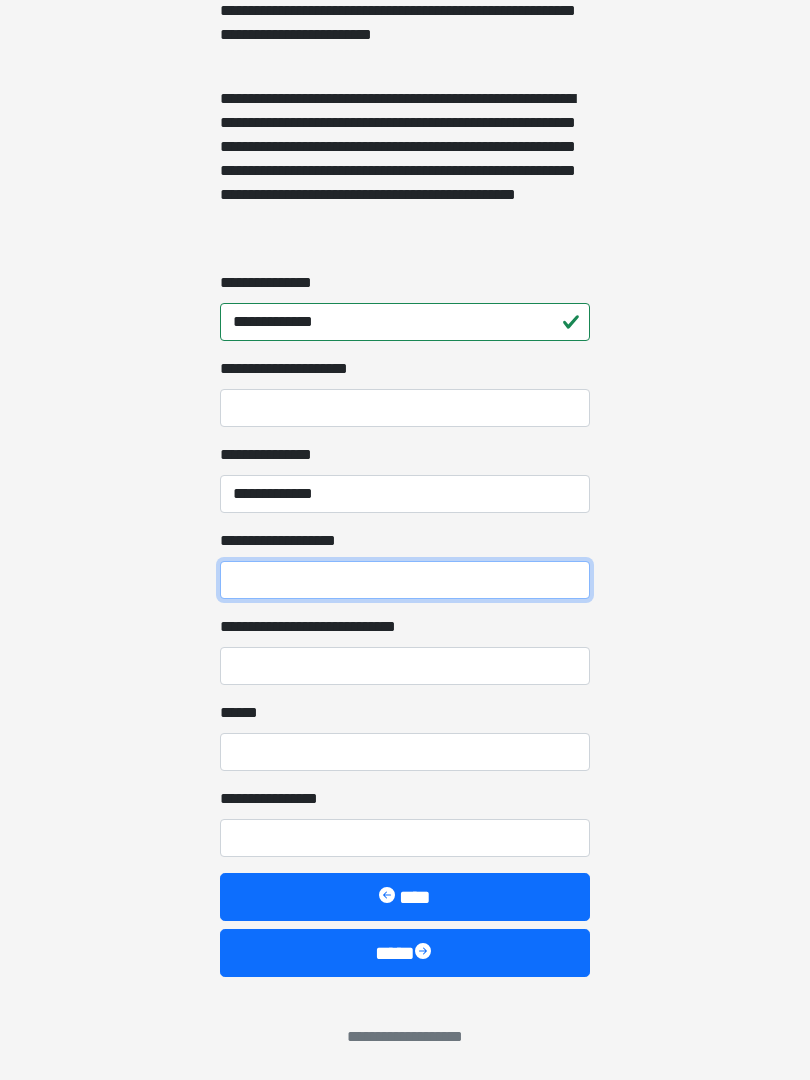 click on "**********" at bounding box center (405, 580) 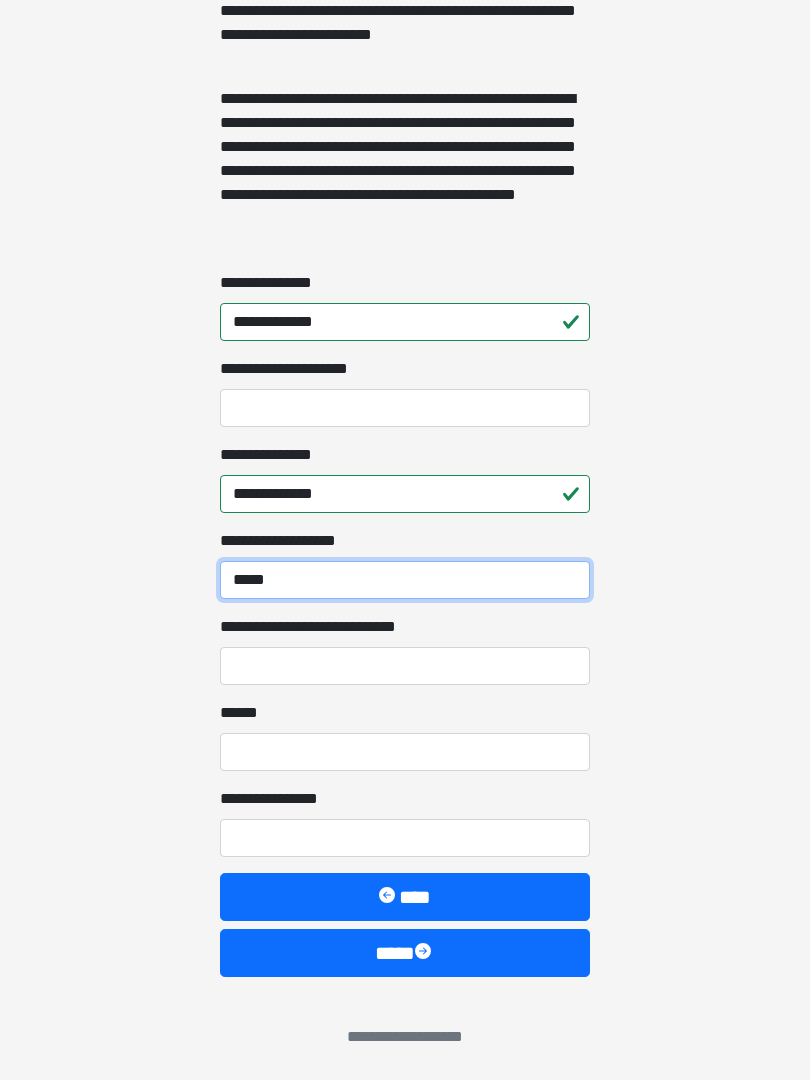 type on "*****" 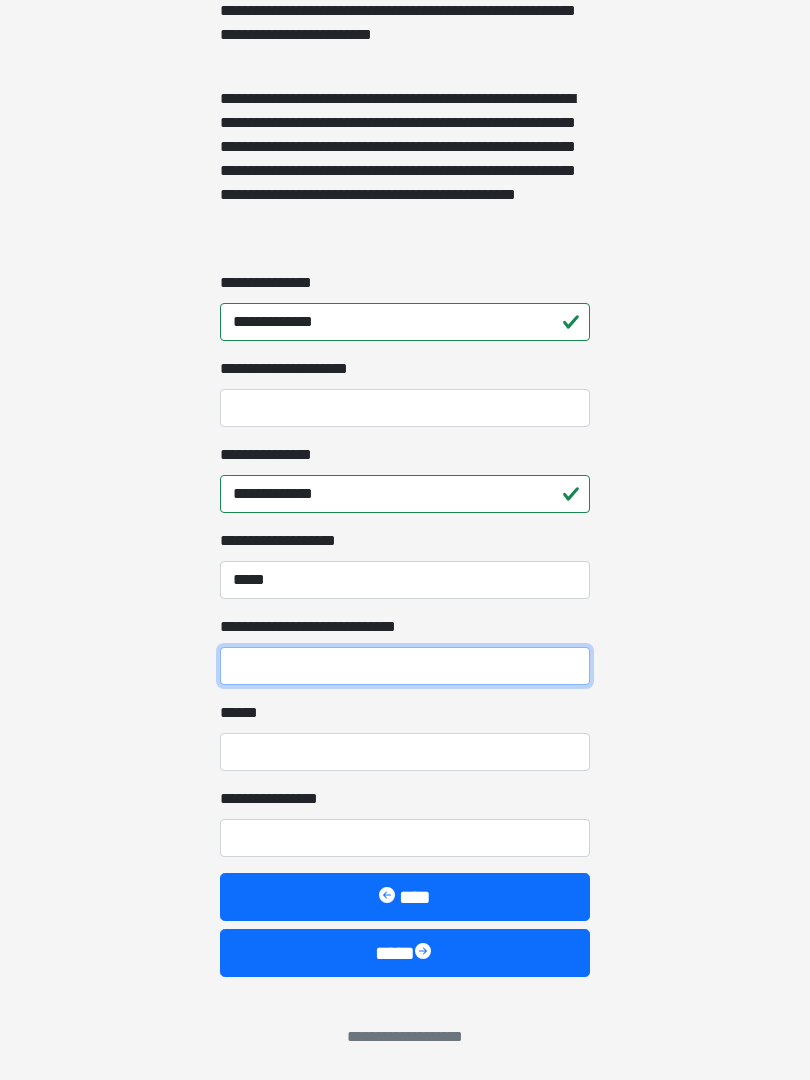 click on "**********" at bounding box center (405, 666) 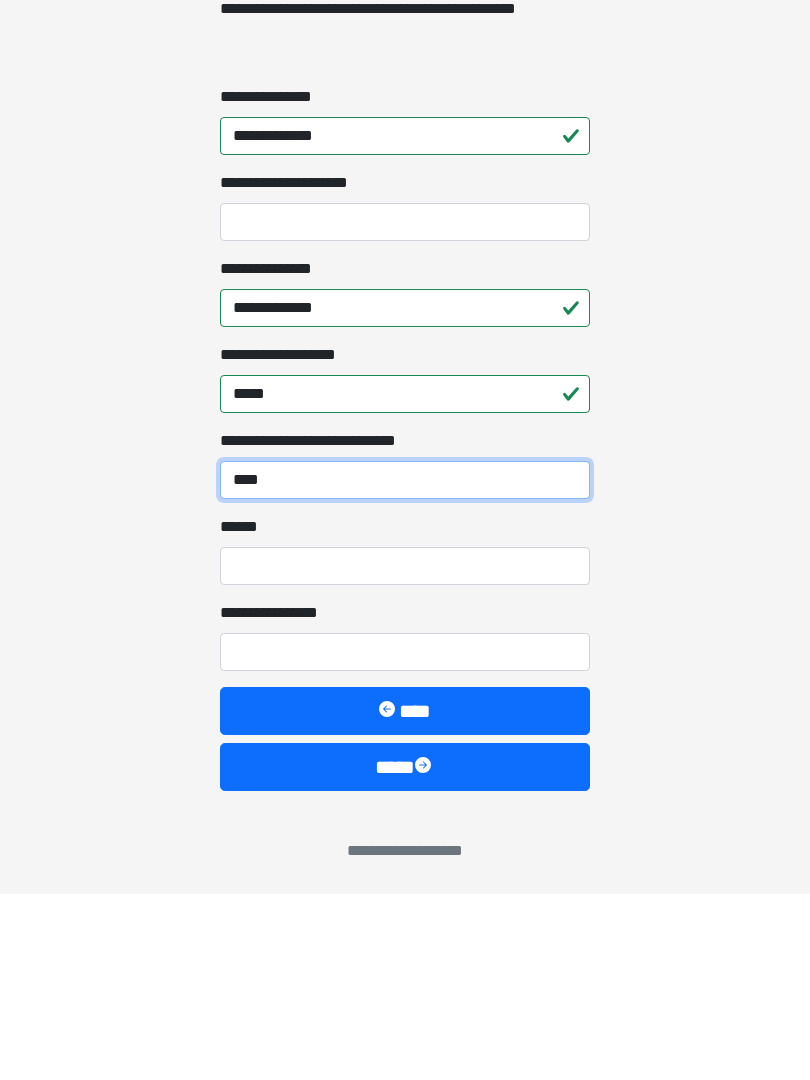 type on "****" 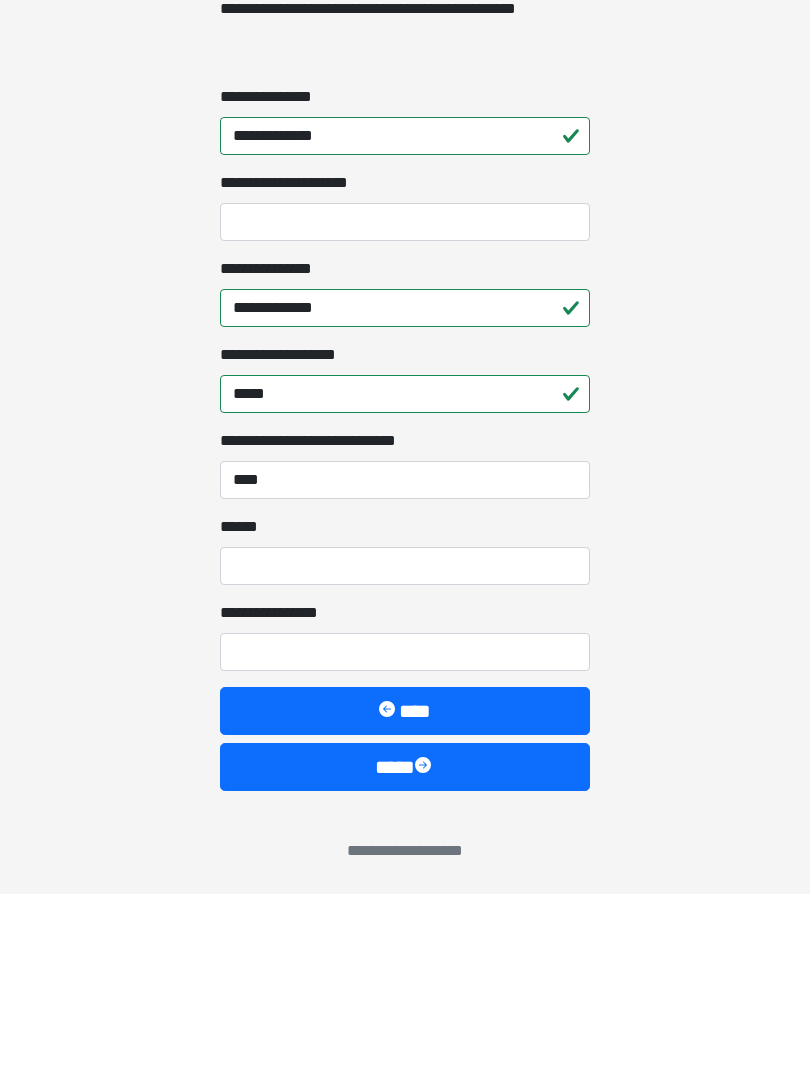 click on "**** *" at bounding box center [405, 752] 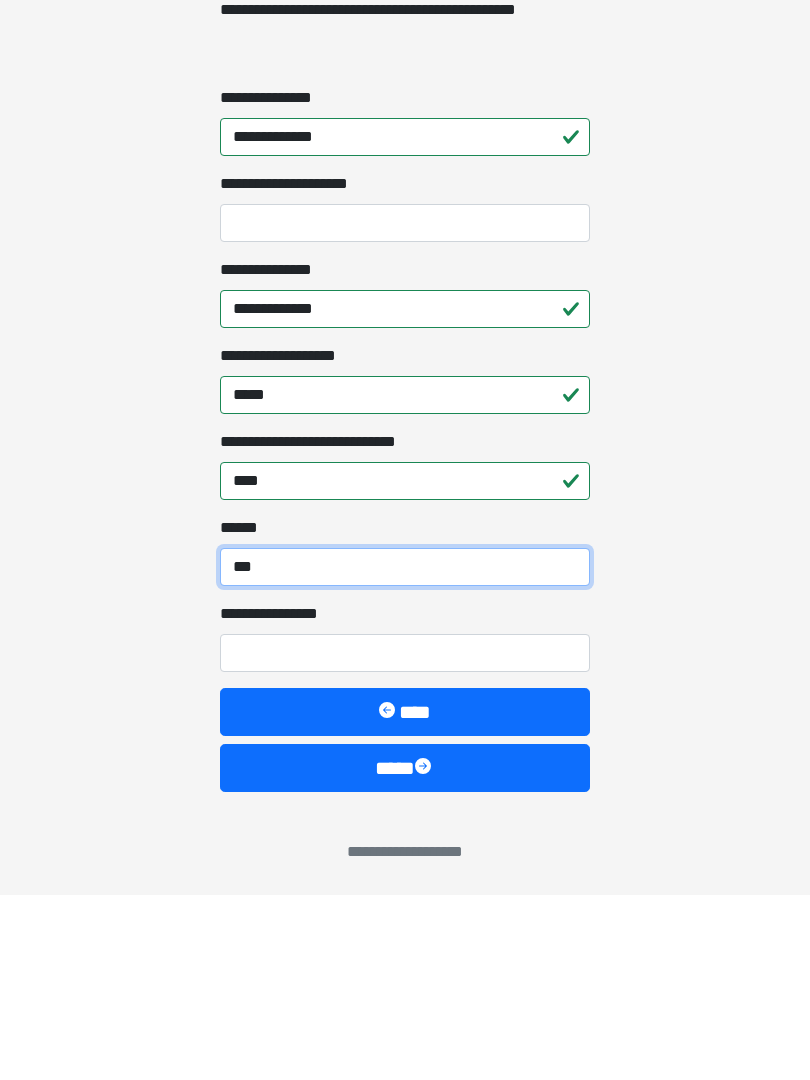 type on "***" 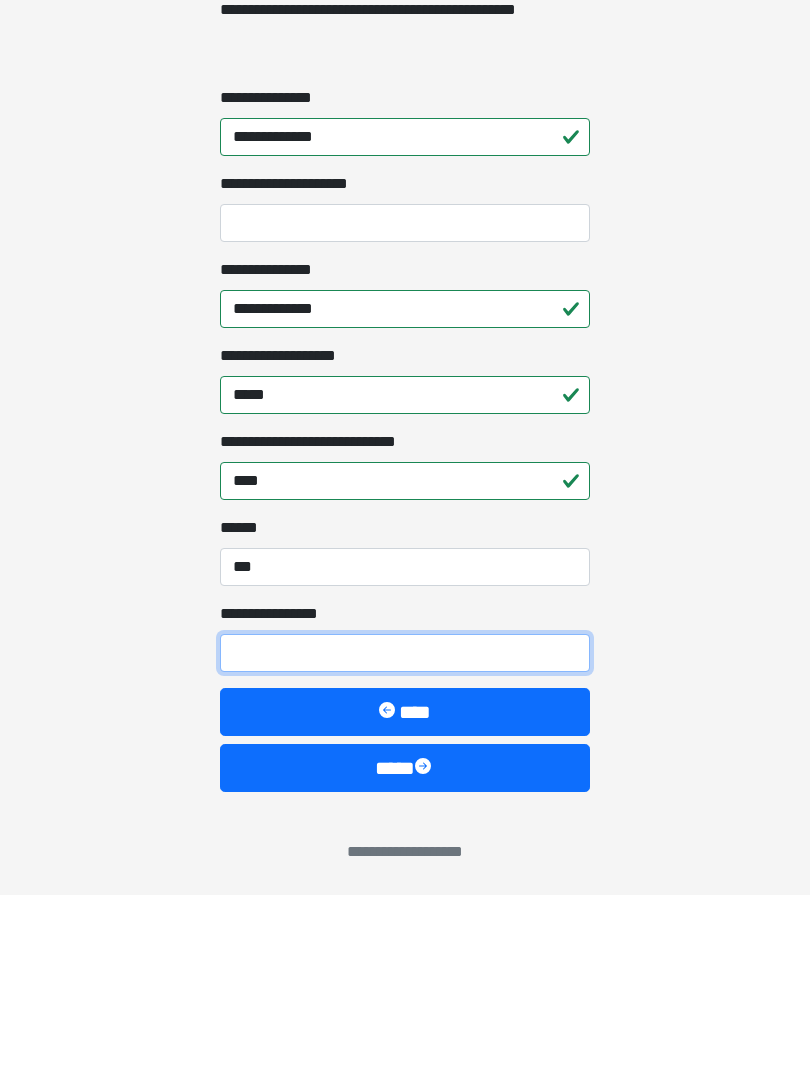 click on "**********" at bounding box center [405, 838] 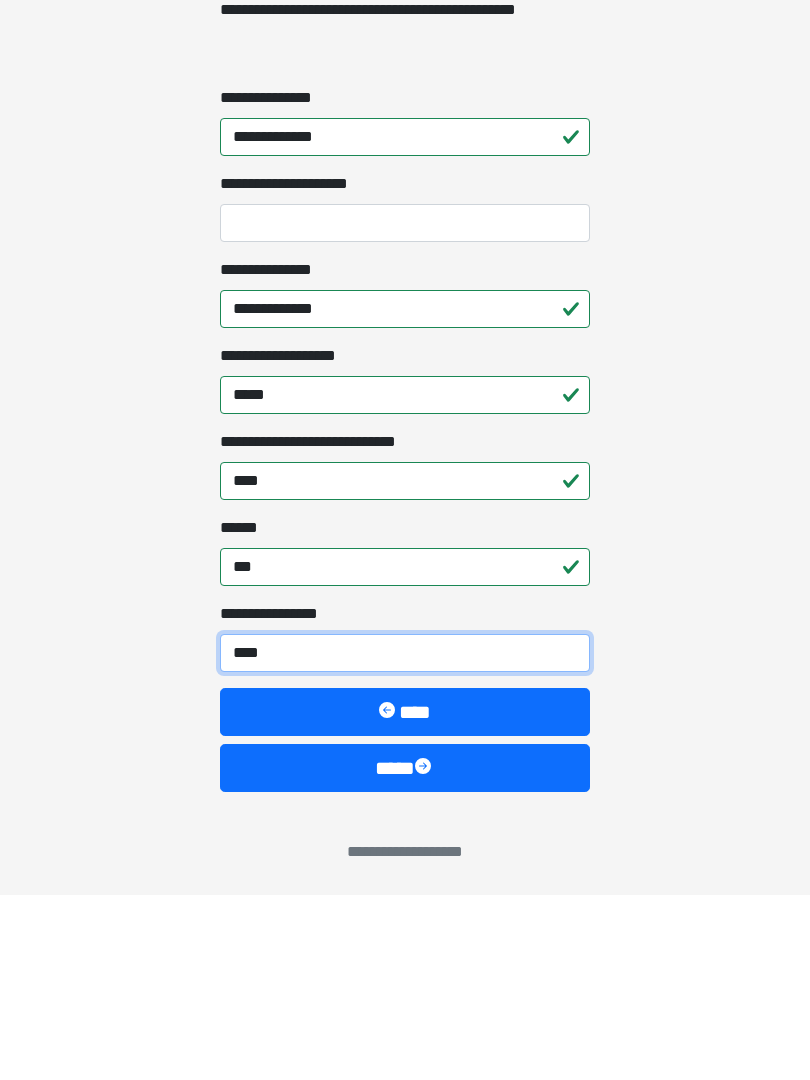 type on "*****" 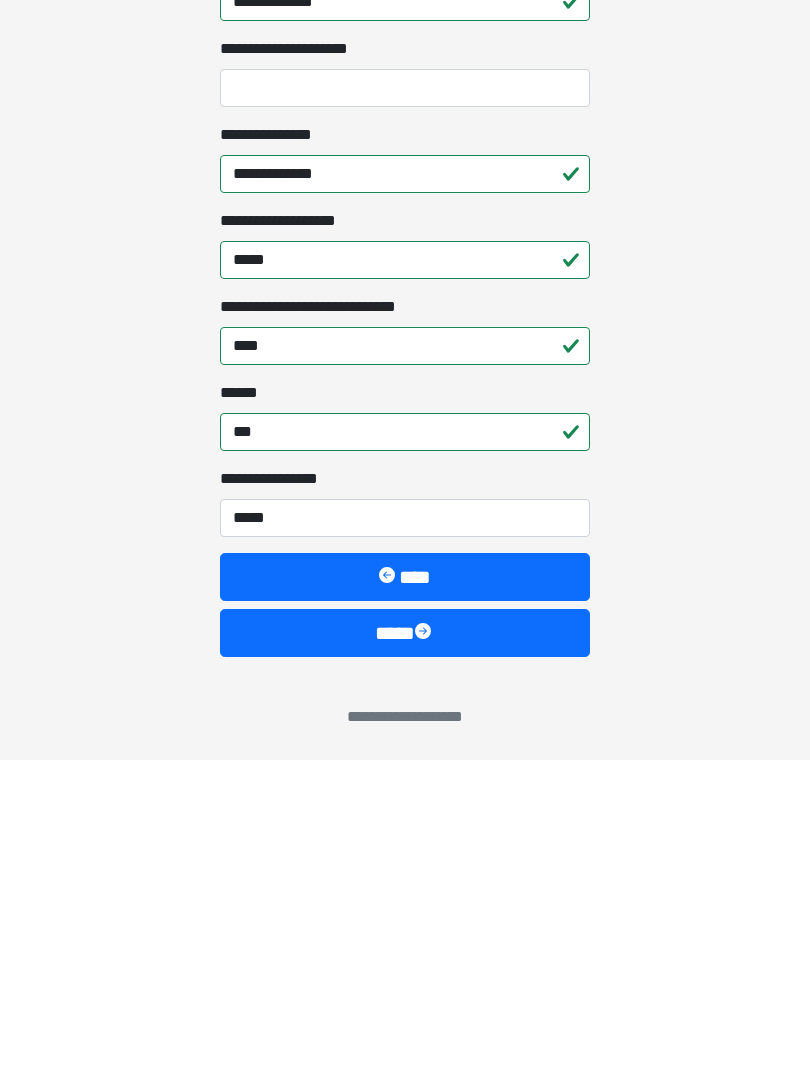 click on "****" at bounding box center [405, 953] 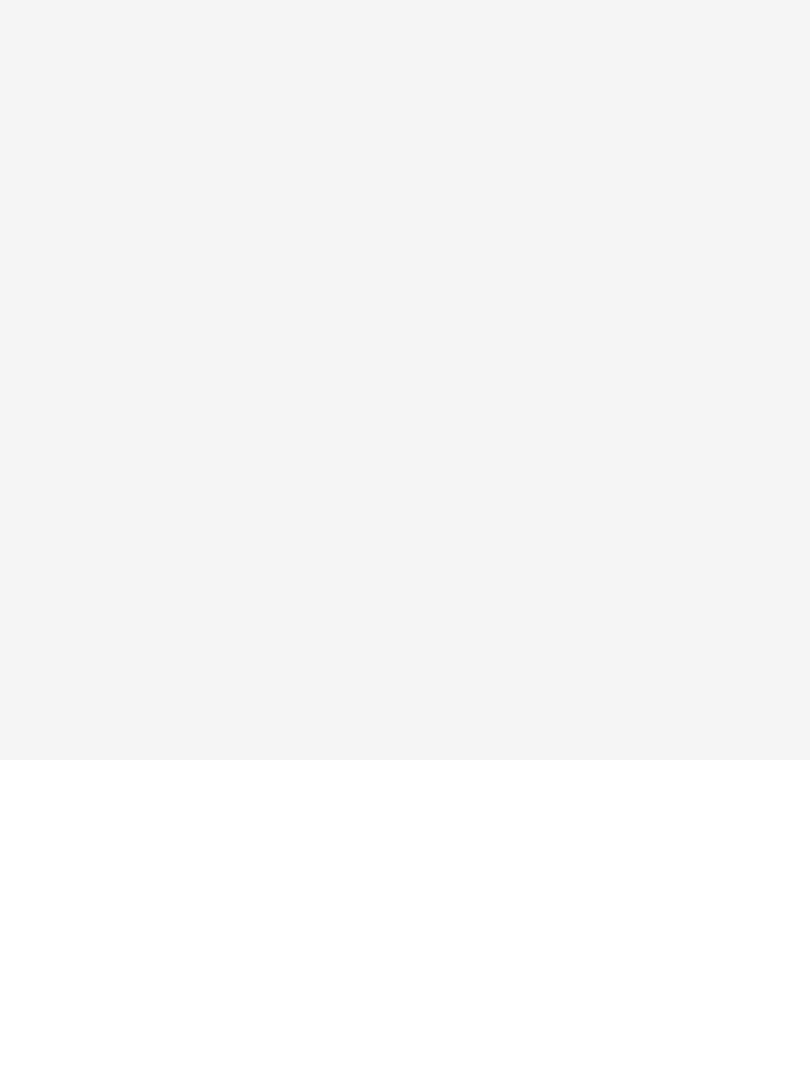scroll, scrollTop: 0, scrollLeft: 0, axis: both 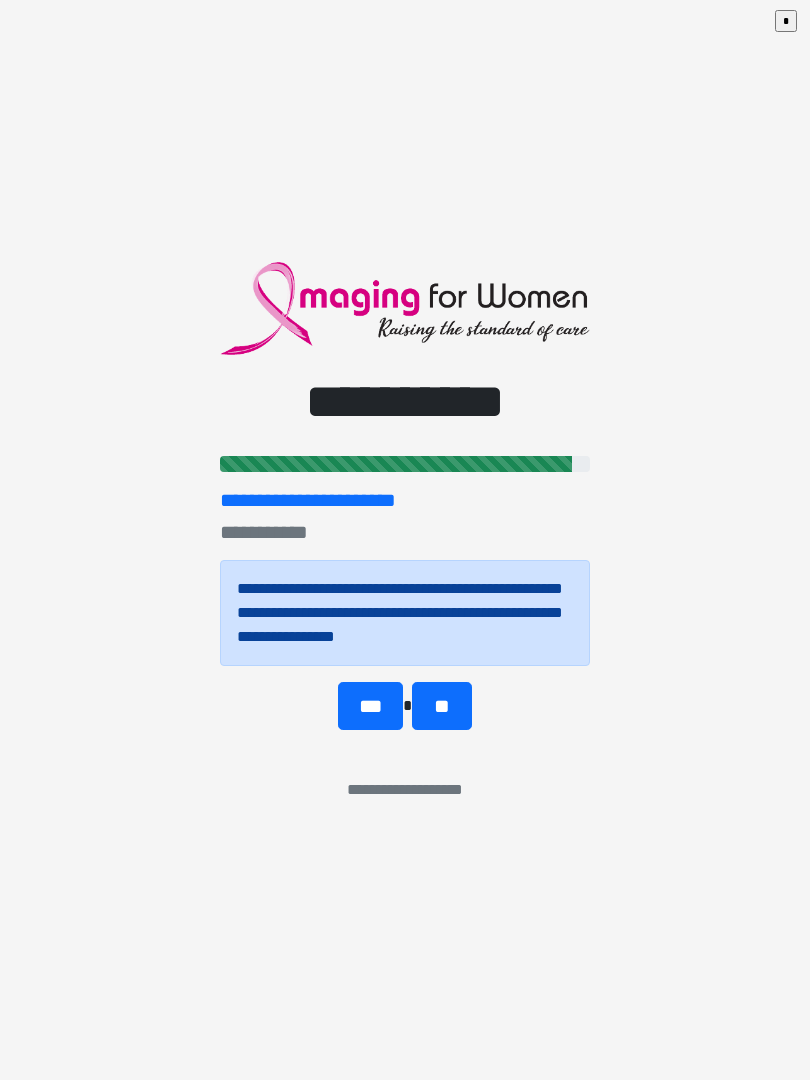 click on "***" at bounding box center (370, 706) 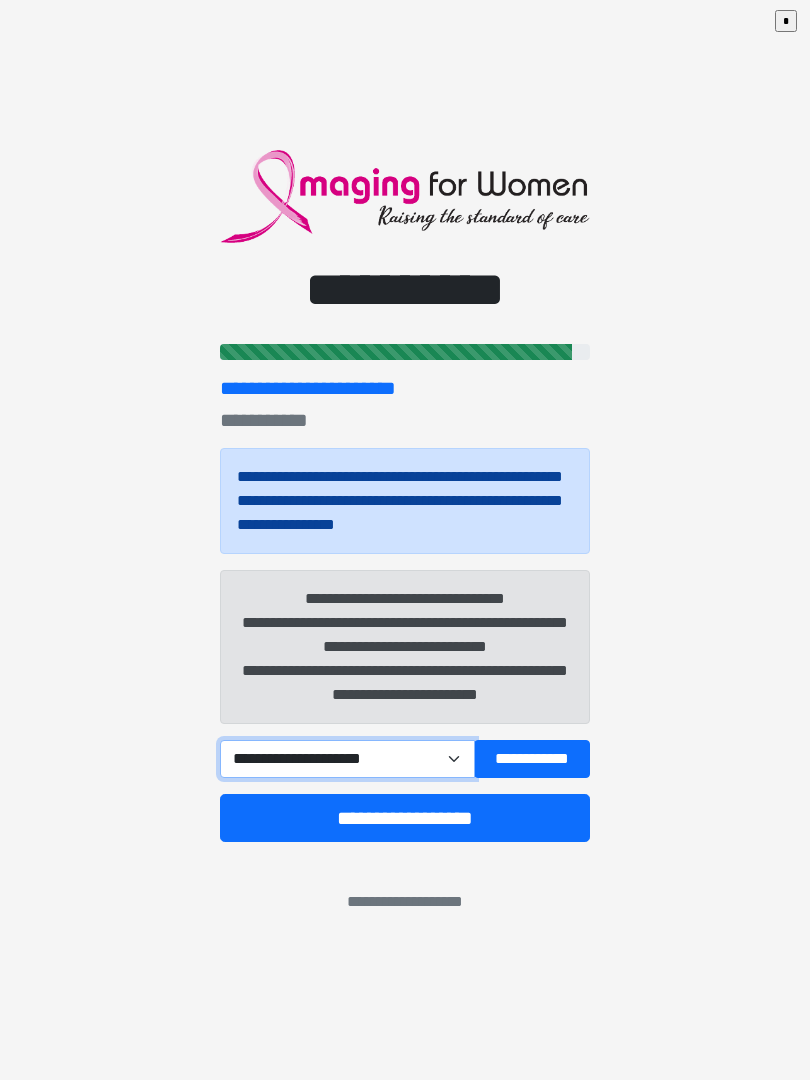 click on "**********" at bounding box center [347, 759] 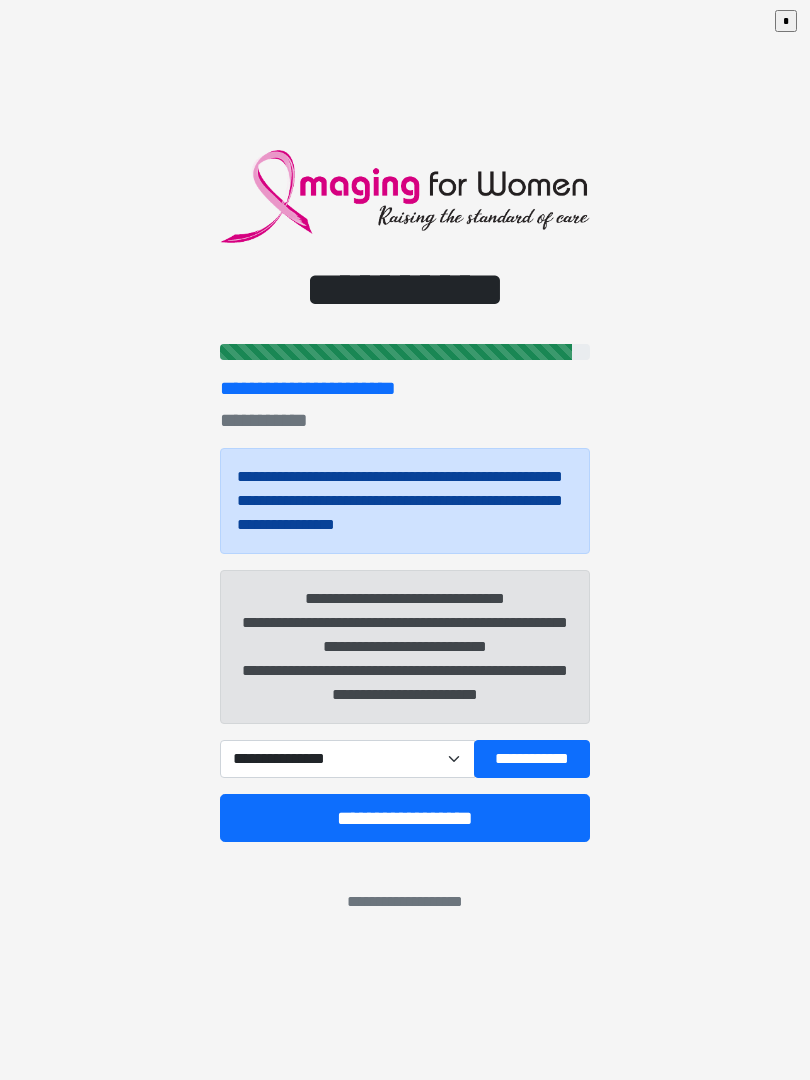 click on "**********" at bounding box center [405, 818] 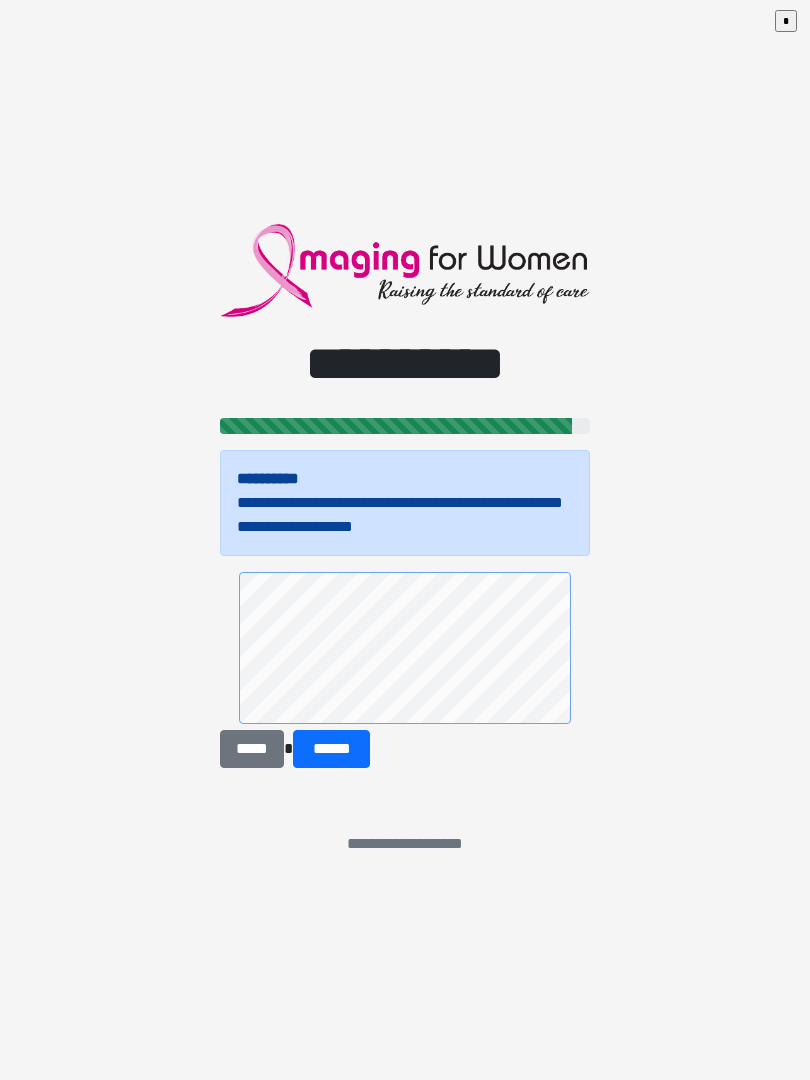 click on "******" at bounding box center (331, 749) 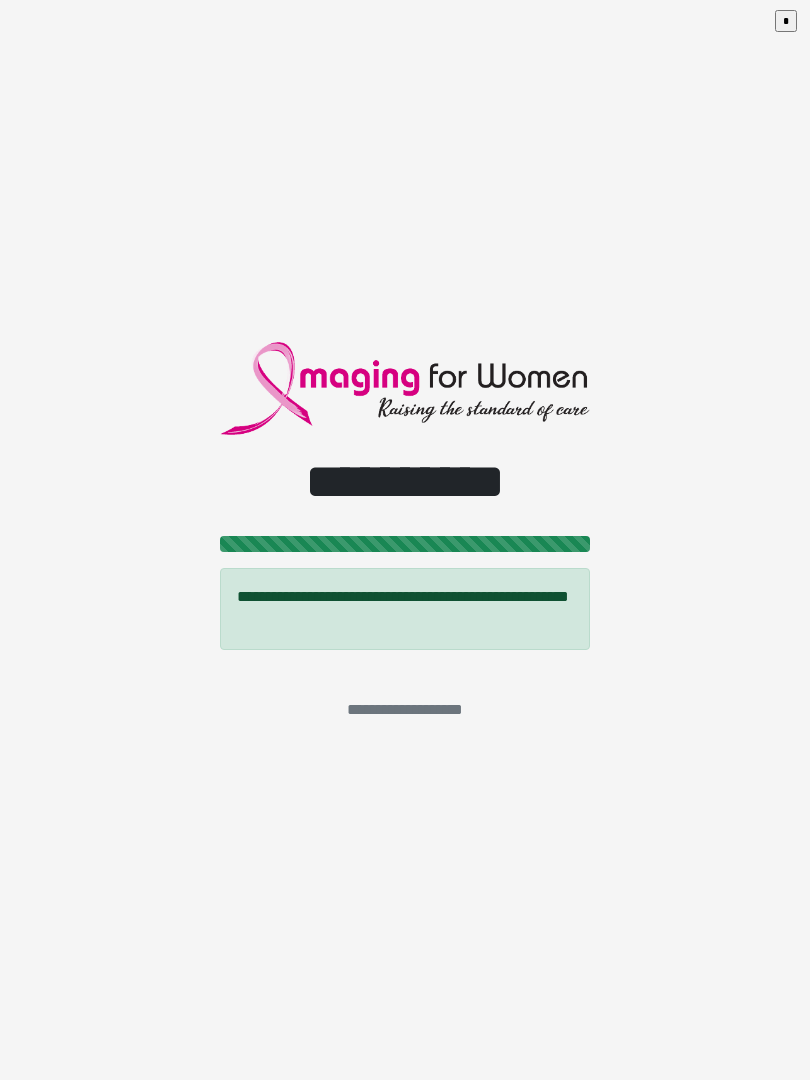 click on "*" at bounding box center [786, 21] 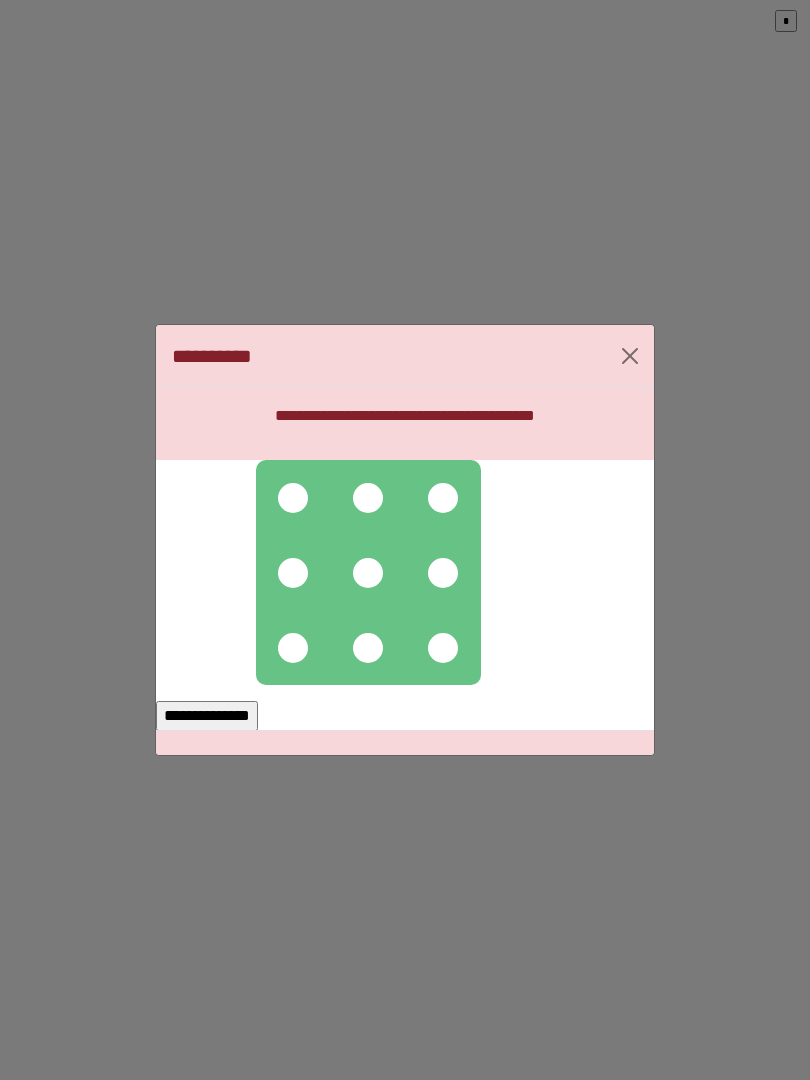 click at bounding box center [293, 498] 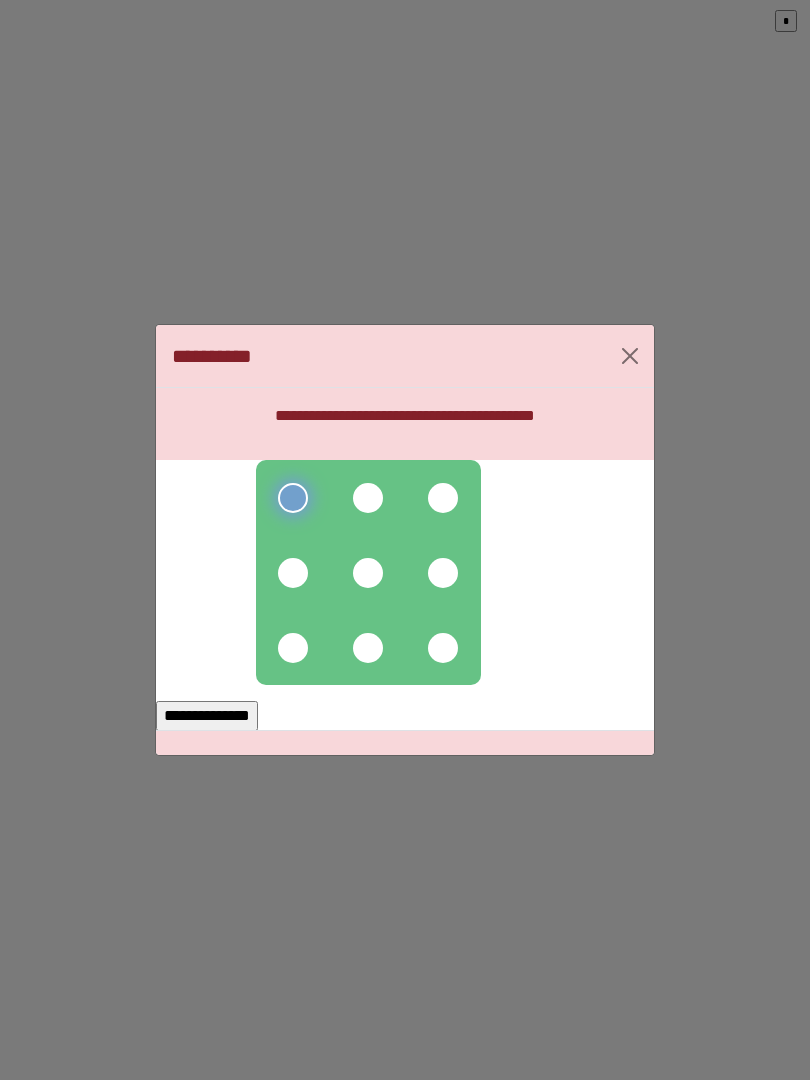 click at bounding box center (368, 573) 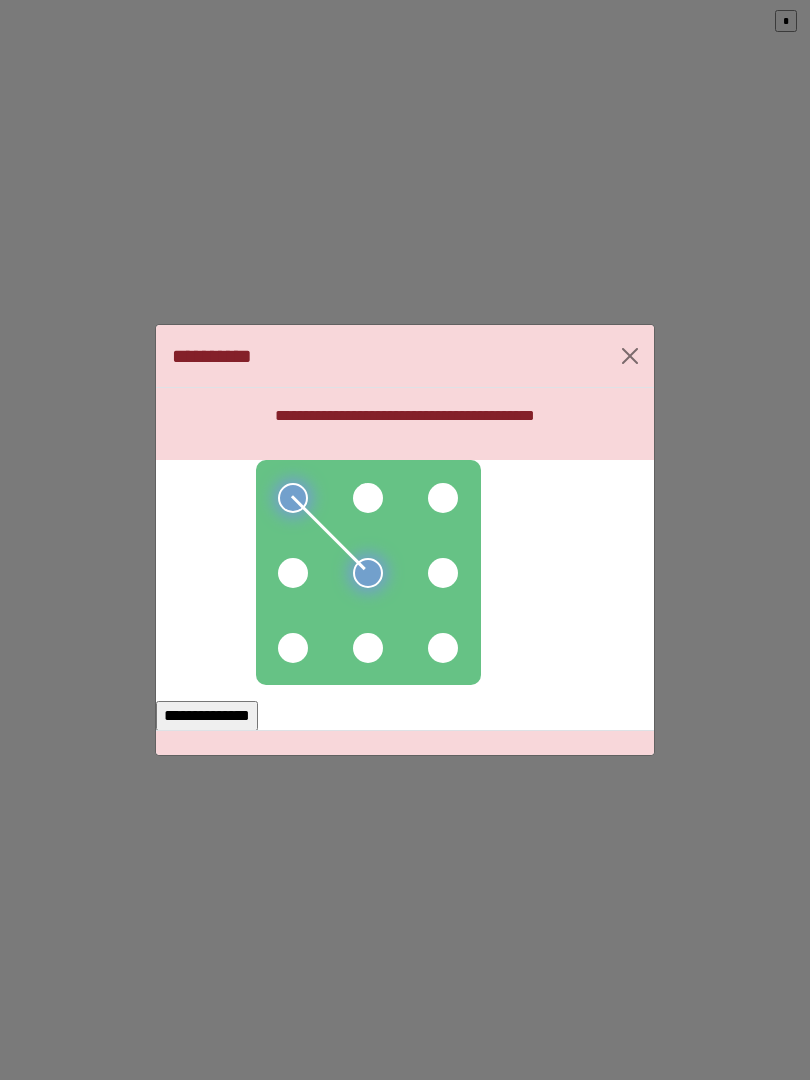 click at bounding box center (293, 648) 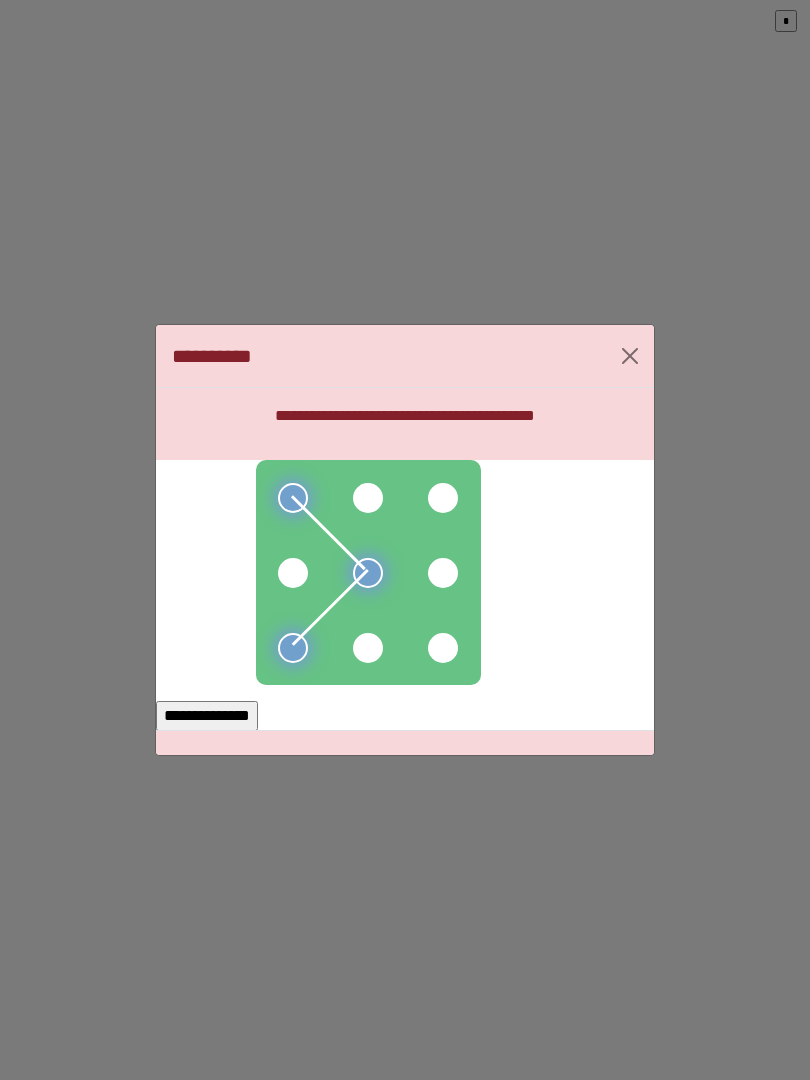 click at bounding box center [368, 498] 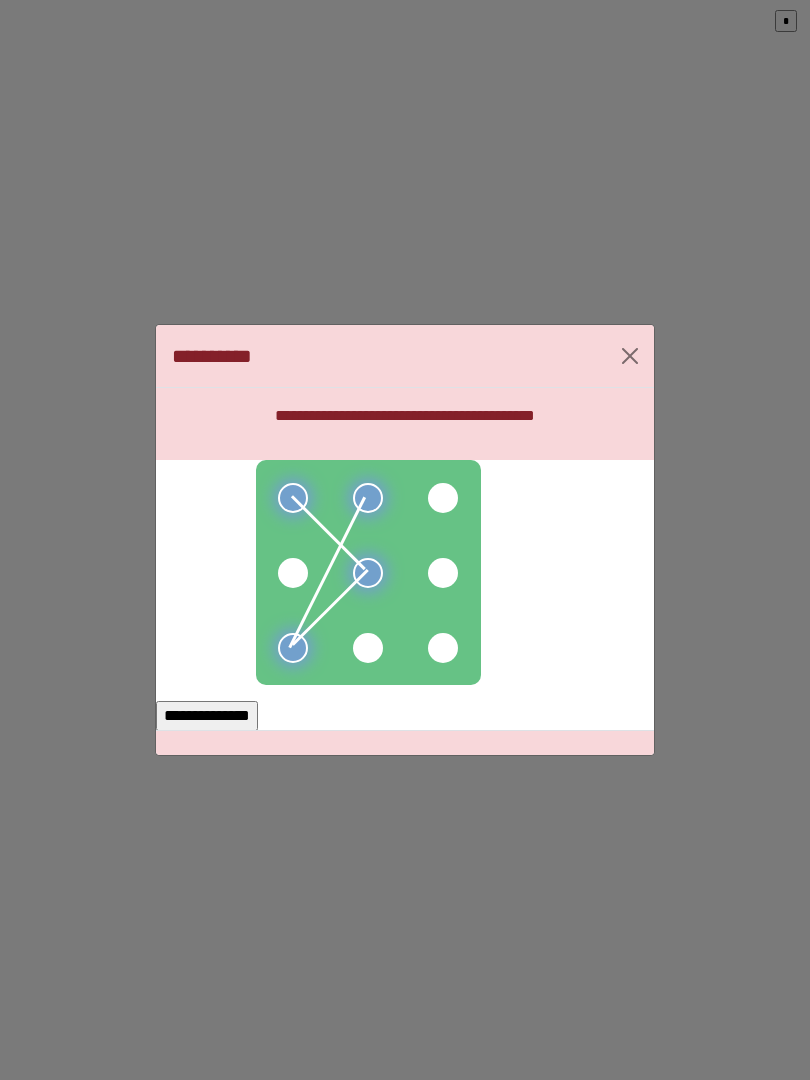 click on "**********" at bounding box center (207, 716) 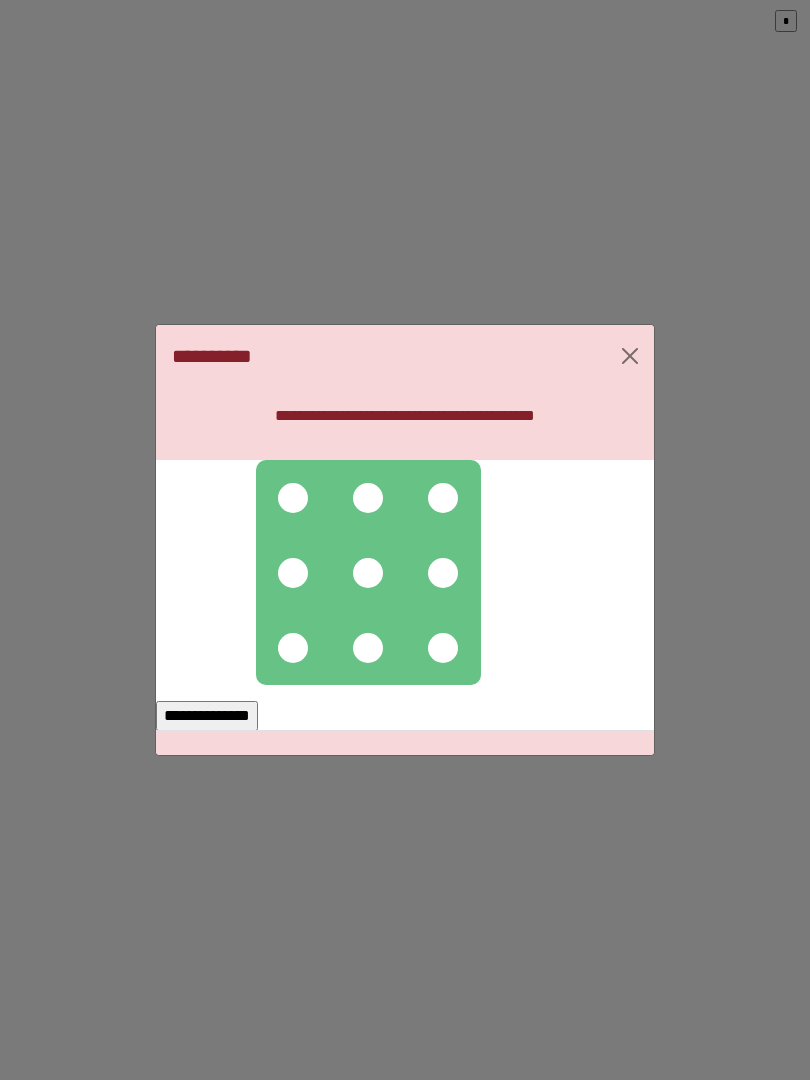 click at bounding box center [368, 573] 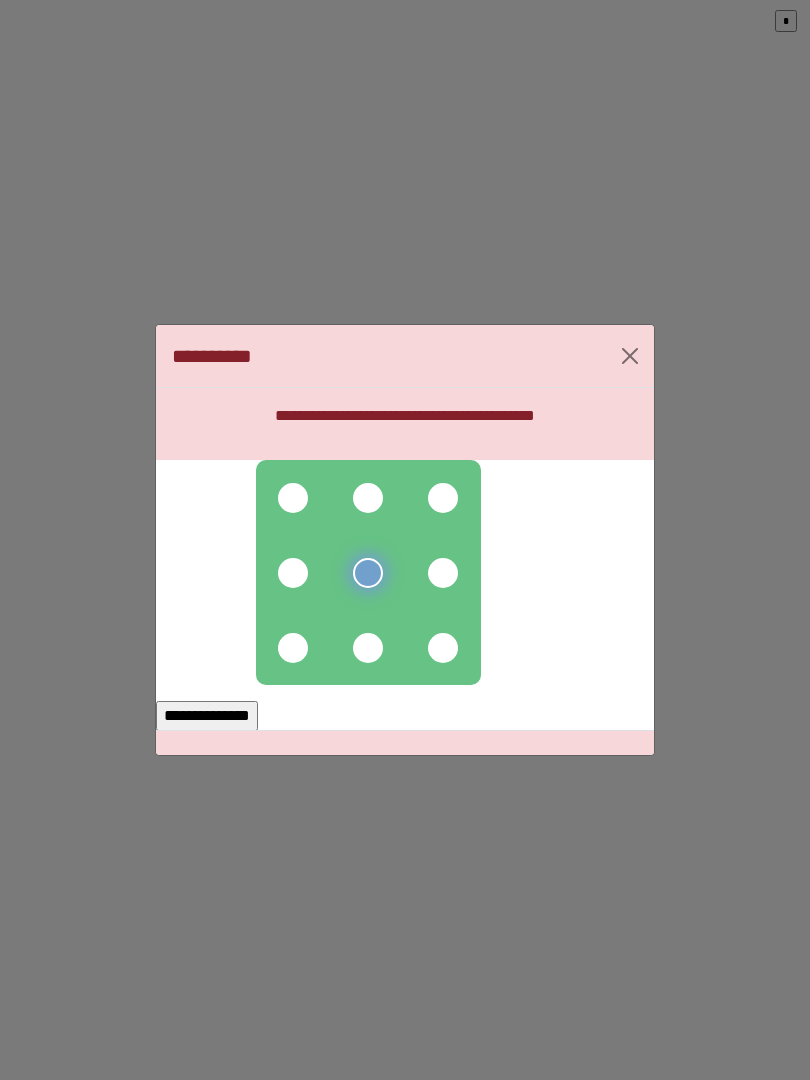 click at bounding box center (293, 498) 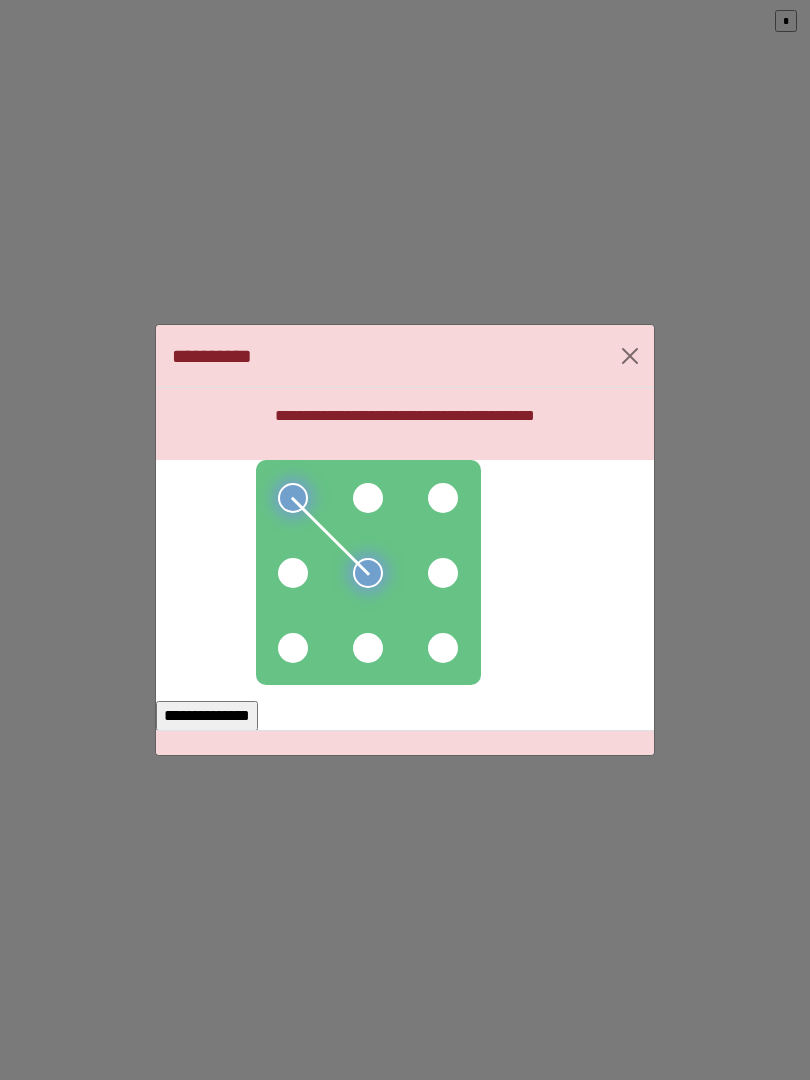 click at bounding box center [368, 498] 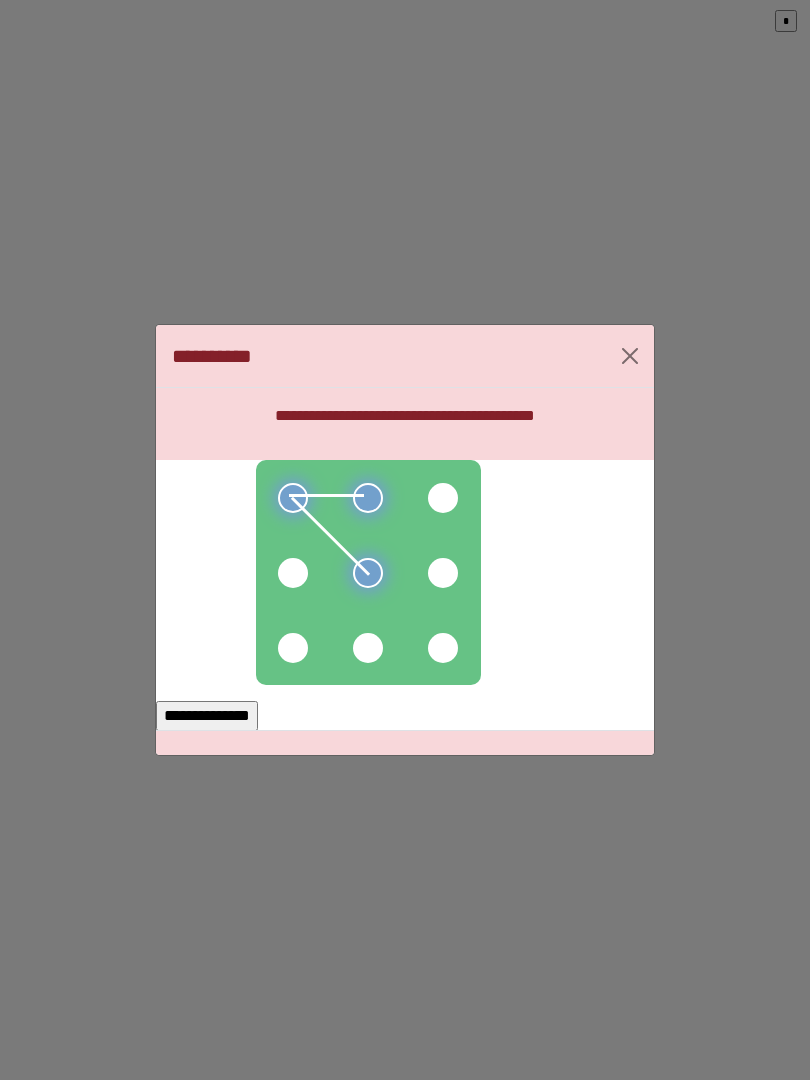 click at bounding box center [293, 573] 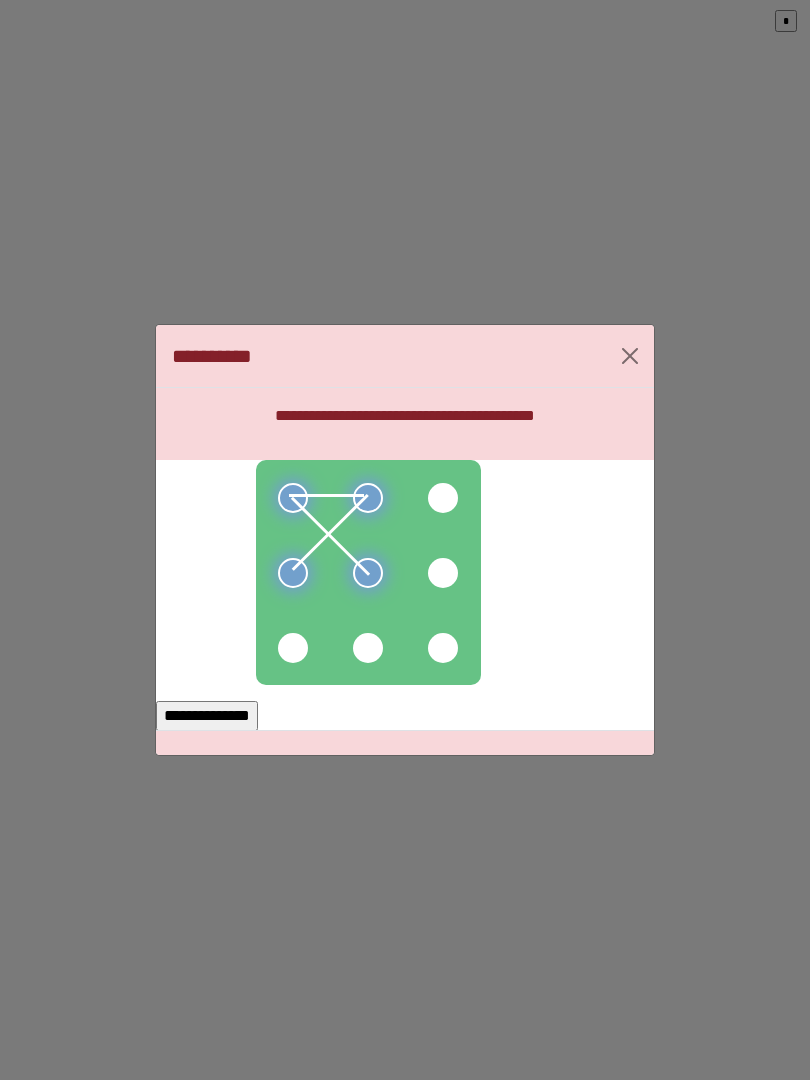 click at bounding box center [293, 648] 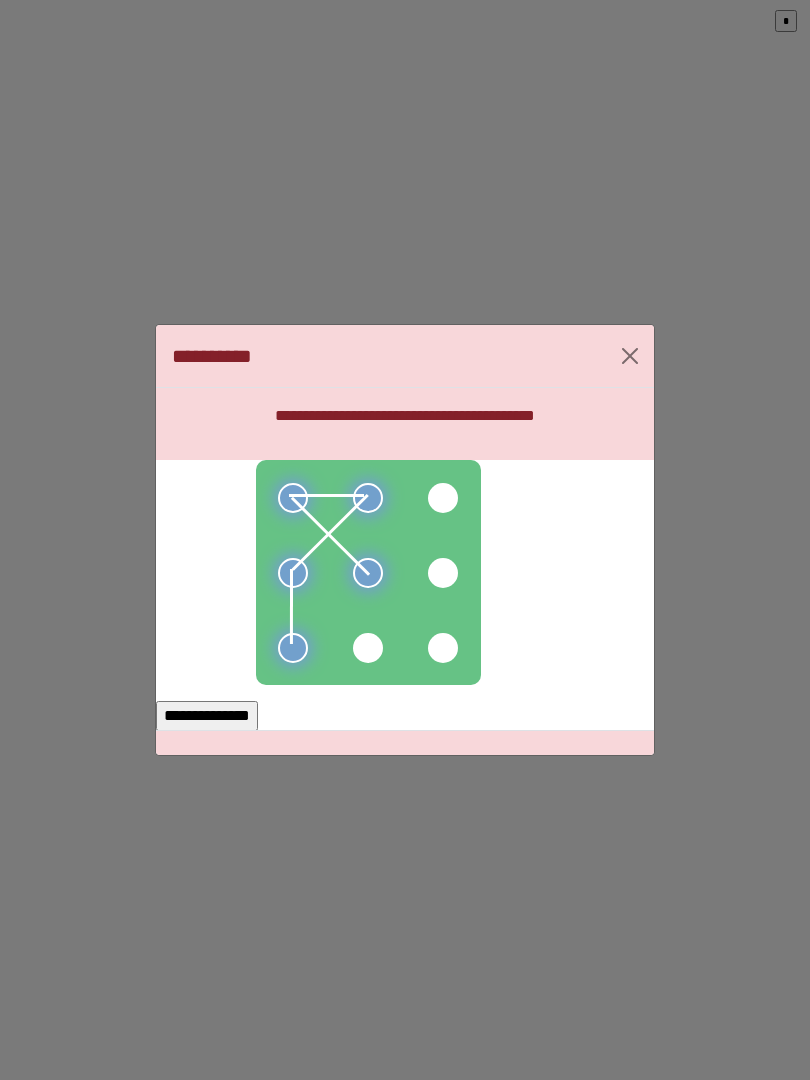 click on "**********" at bounding box center (207, 716) 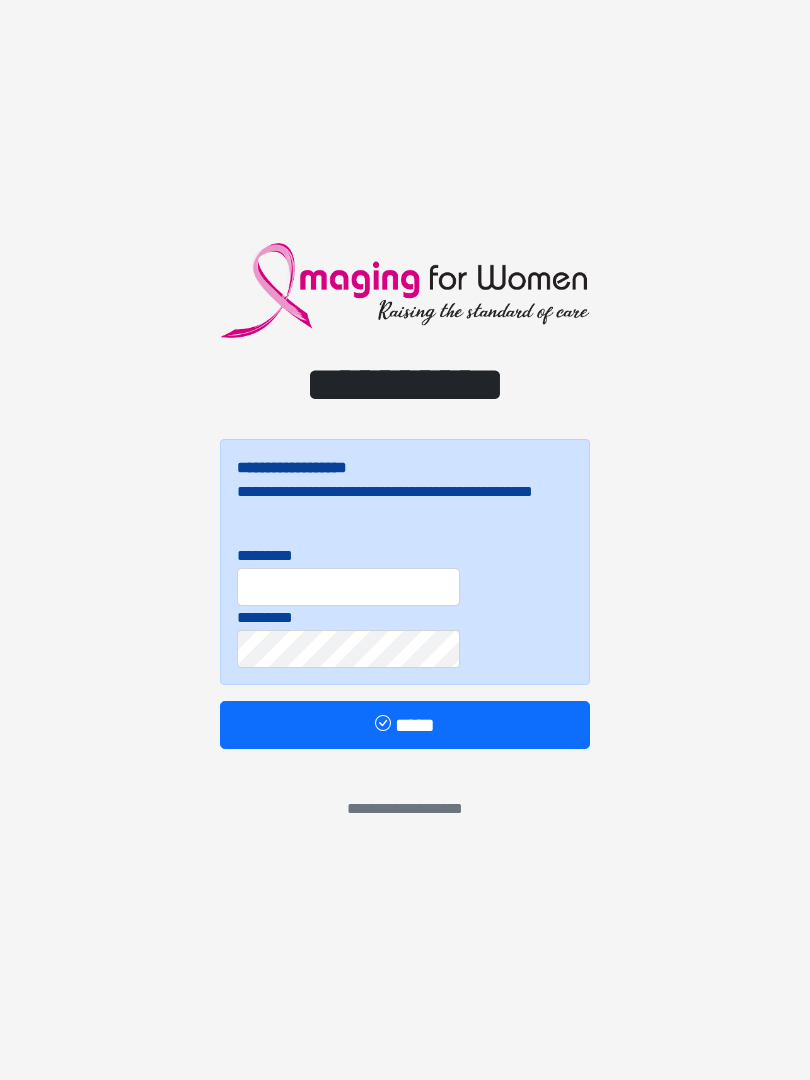 scroll, scrollTop: 0, scrollLeft: 0, axis: both 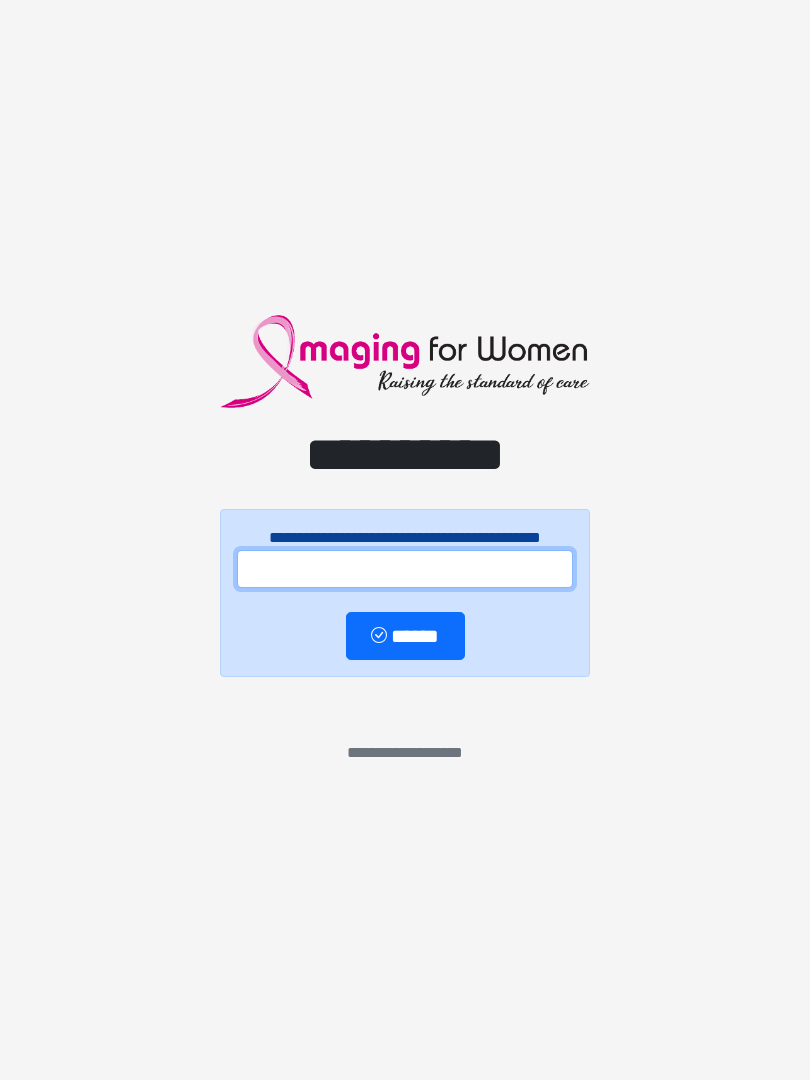 click at bounding box center (405, 569) 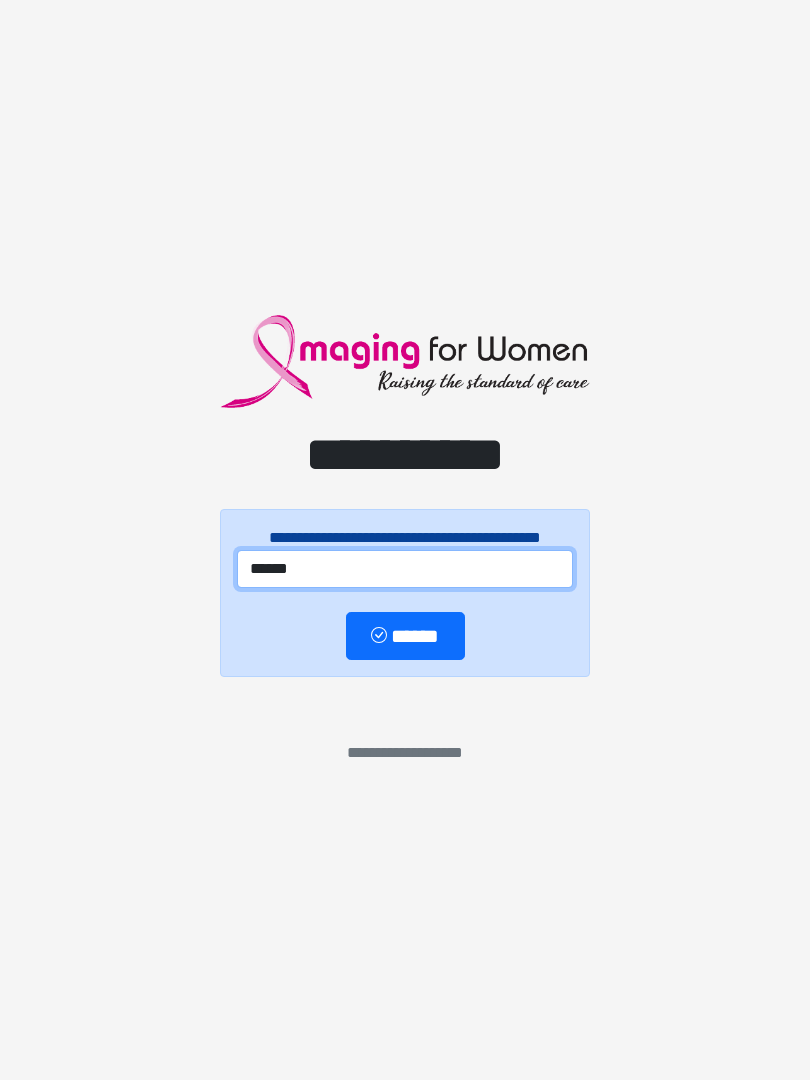 type on "******" 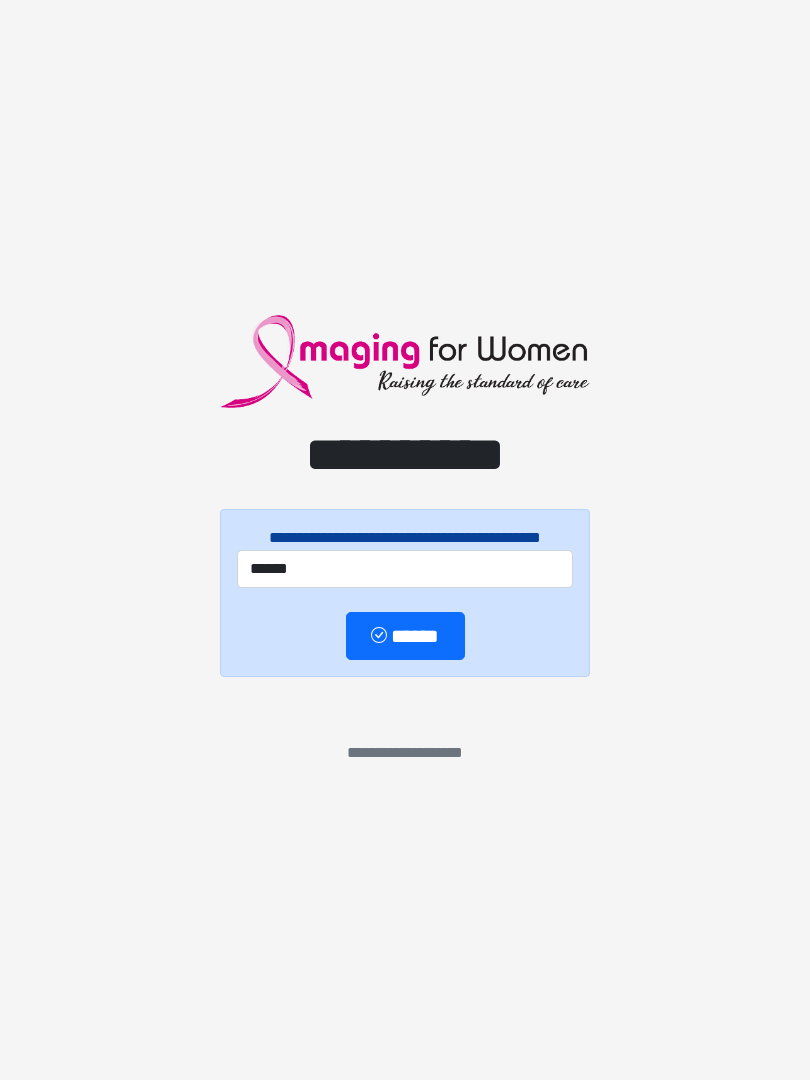 click on "******" at bounding box center (405, 636) 